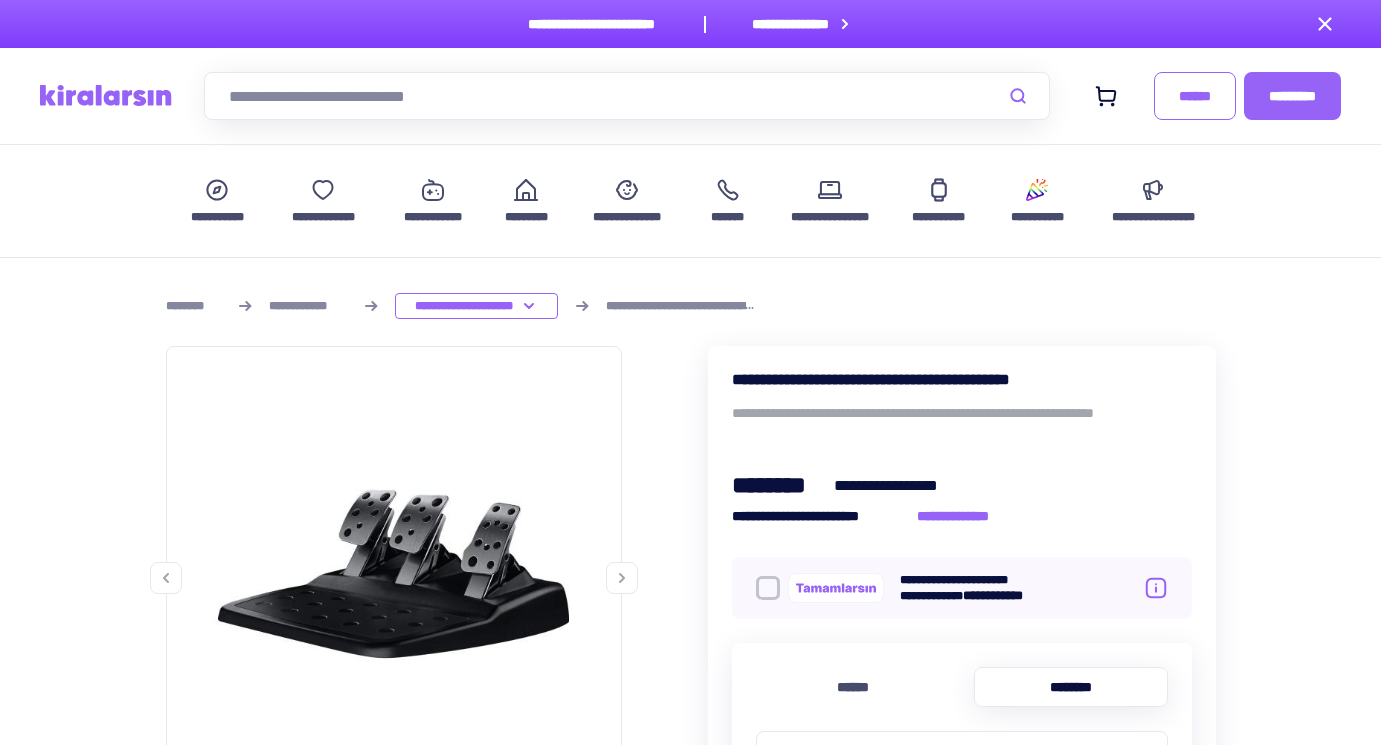 scroll, scrollTop: 400, scrollLeft: 0, axis: vertical 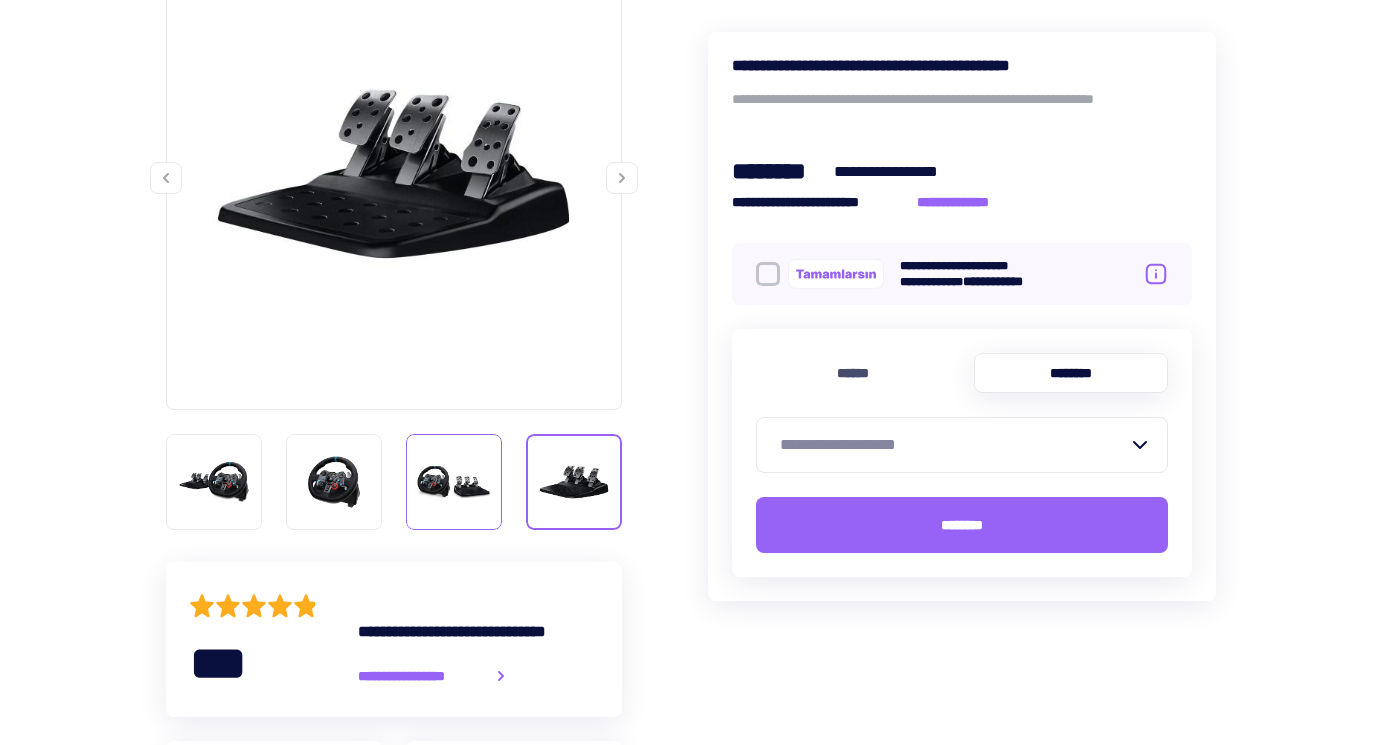 click at bounding box center (454, 482) 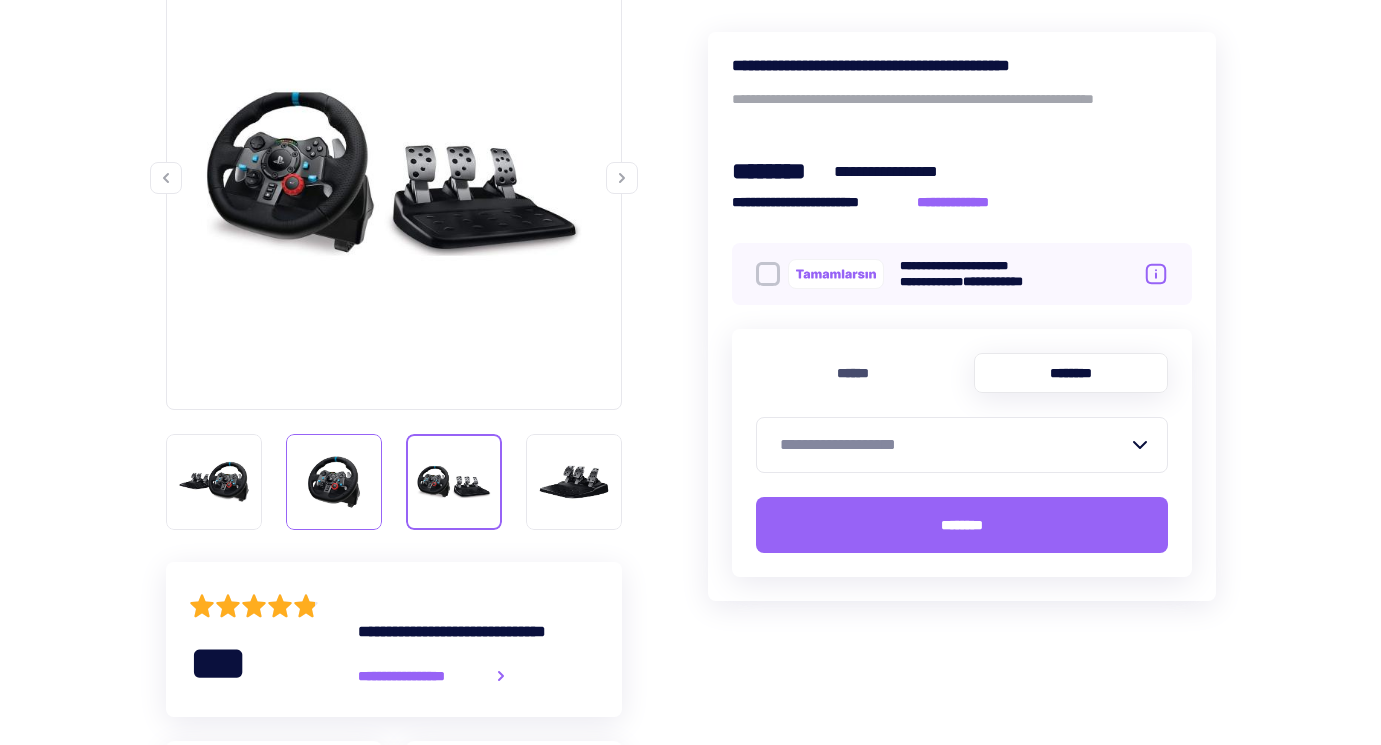 click at bounding box center (334, 482) 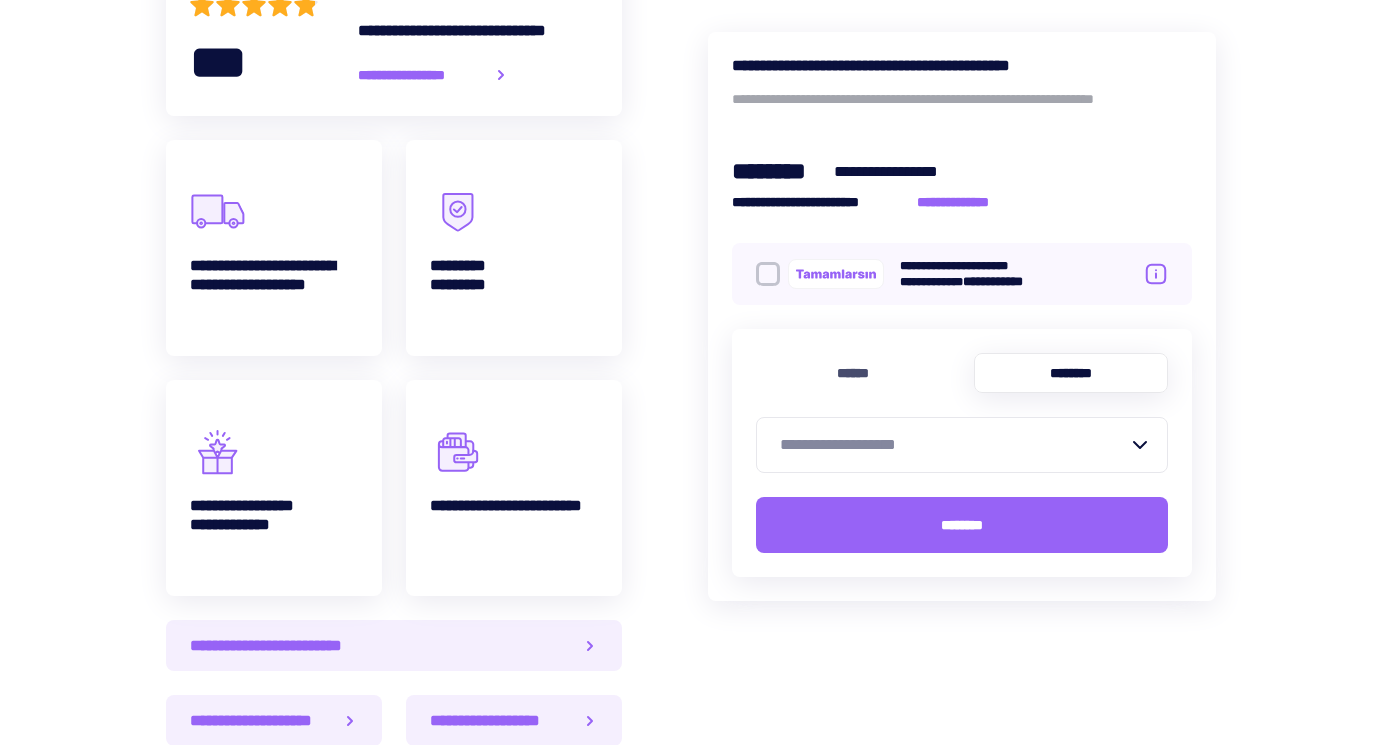 scroll, scrollTop: 1000, scrollLeft: 0, axis: vertical 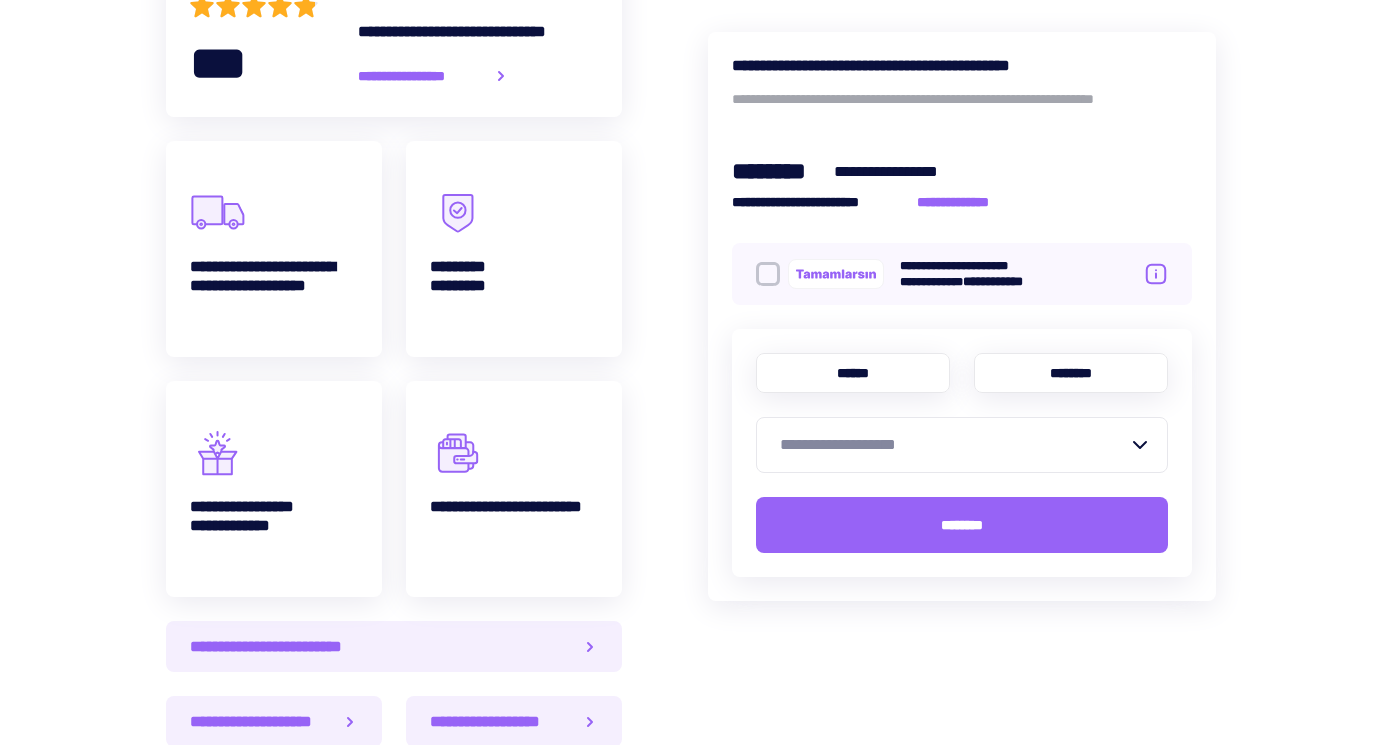 click on "******" at bounding box center (853, 373) 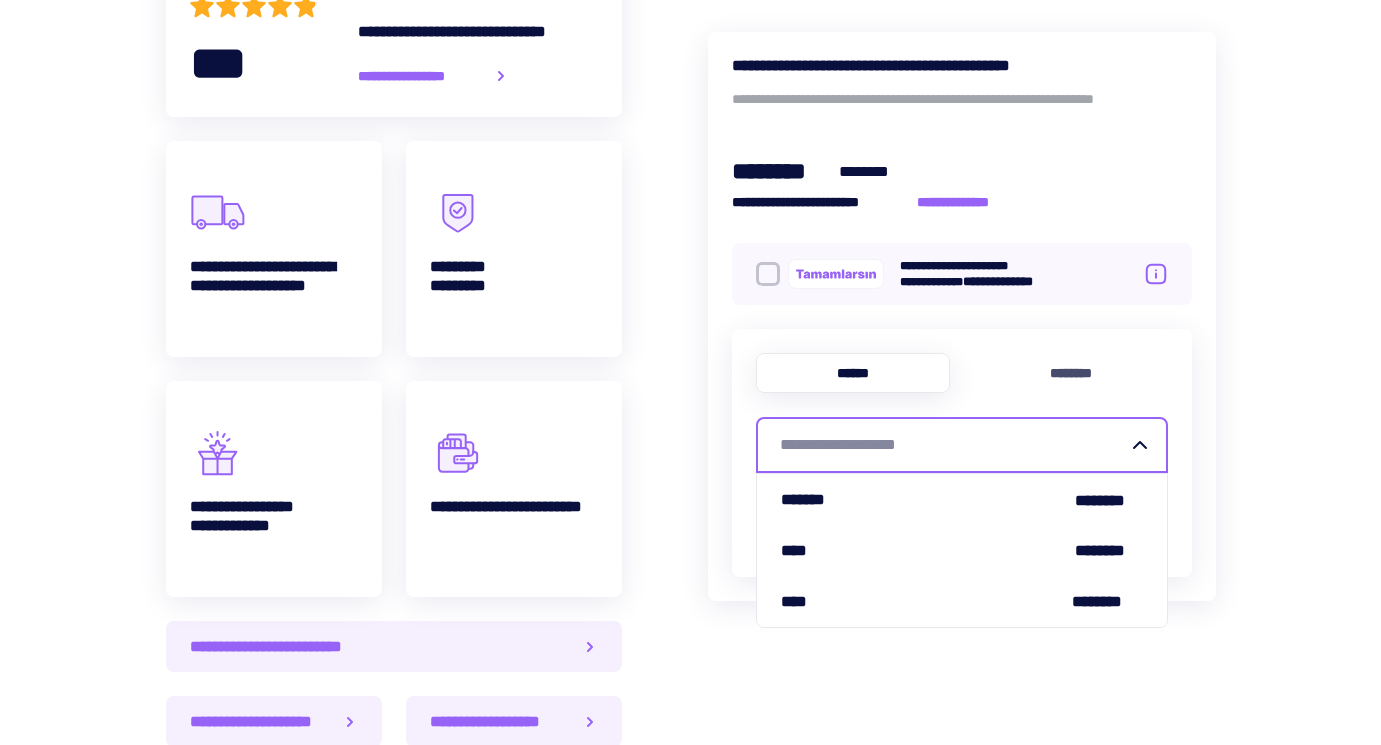 click on "**********" at bounding box center [954, 445] 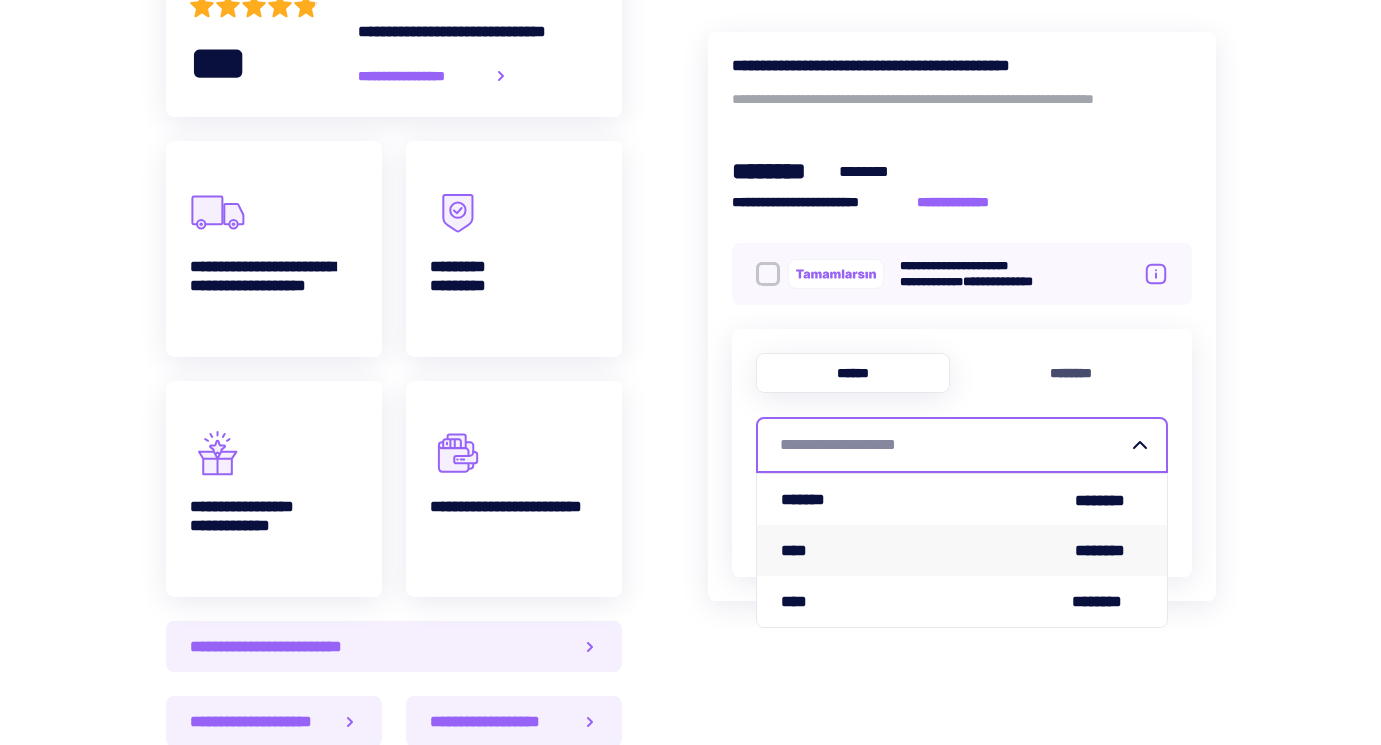 click on "**** ********" at bounding box center [962, 550] 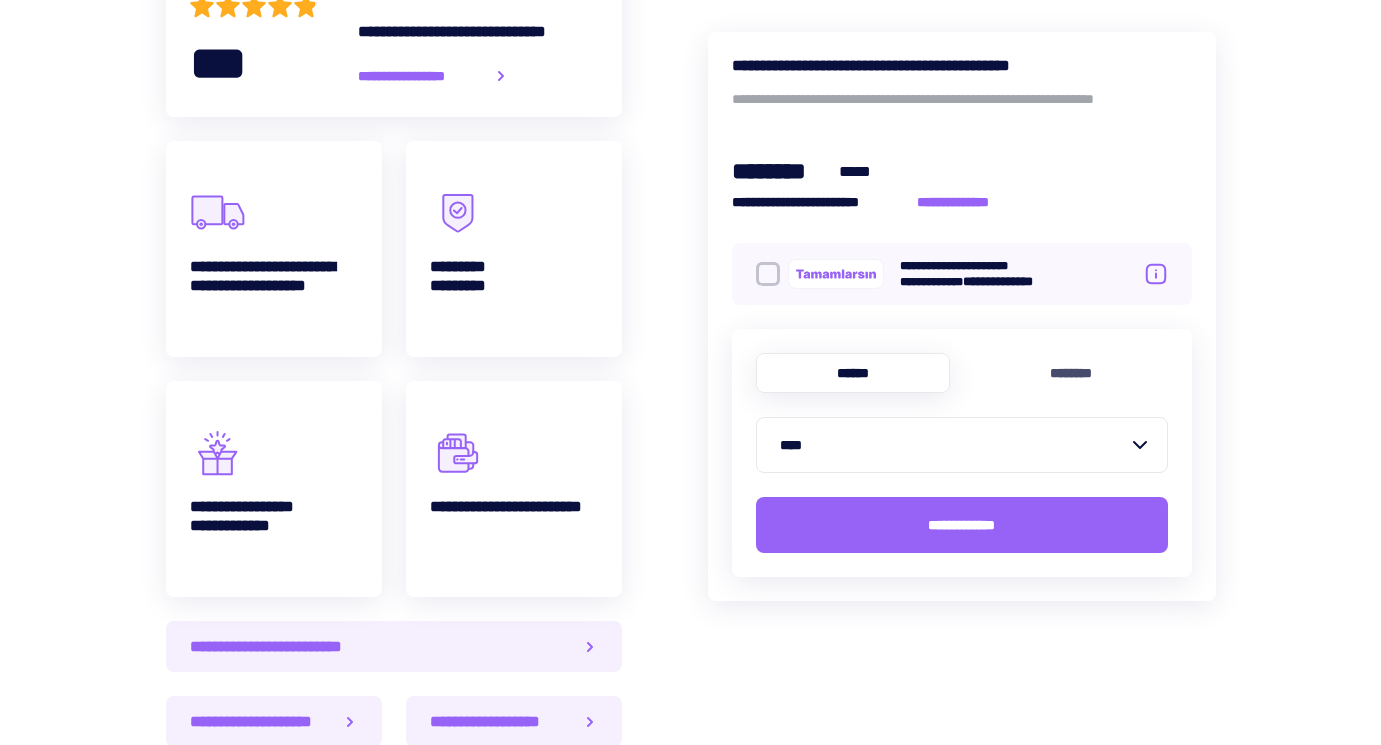 click at bounding box center (768, 274) 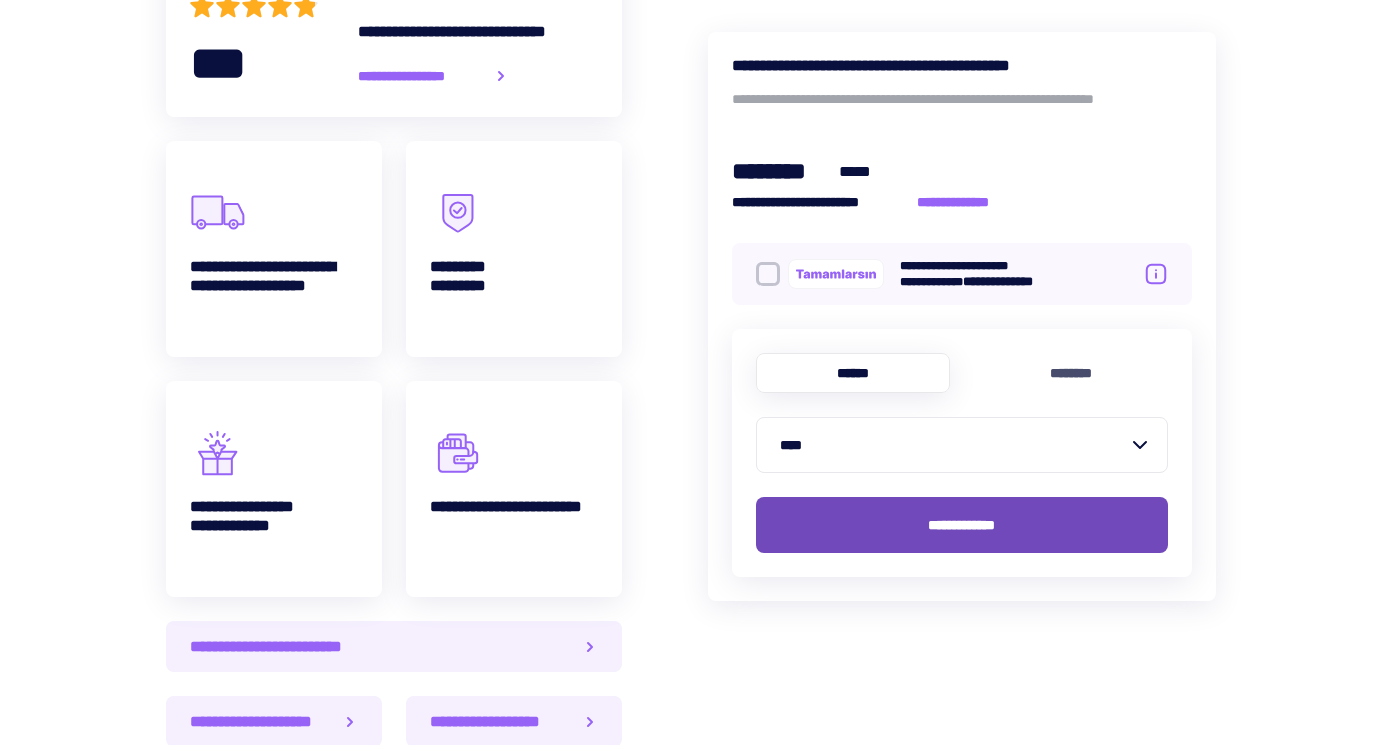 click on "**********" at bounding box center (961, 525) 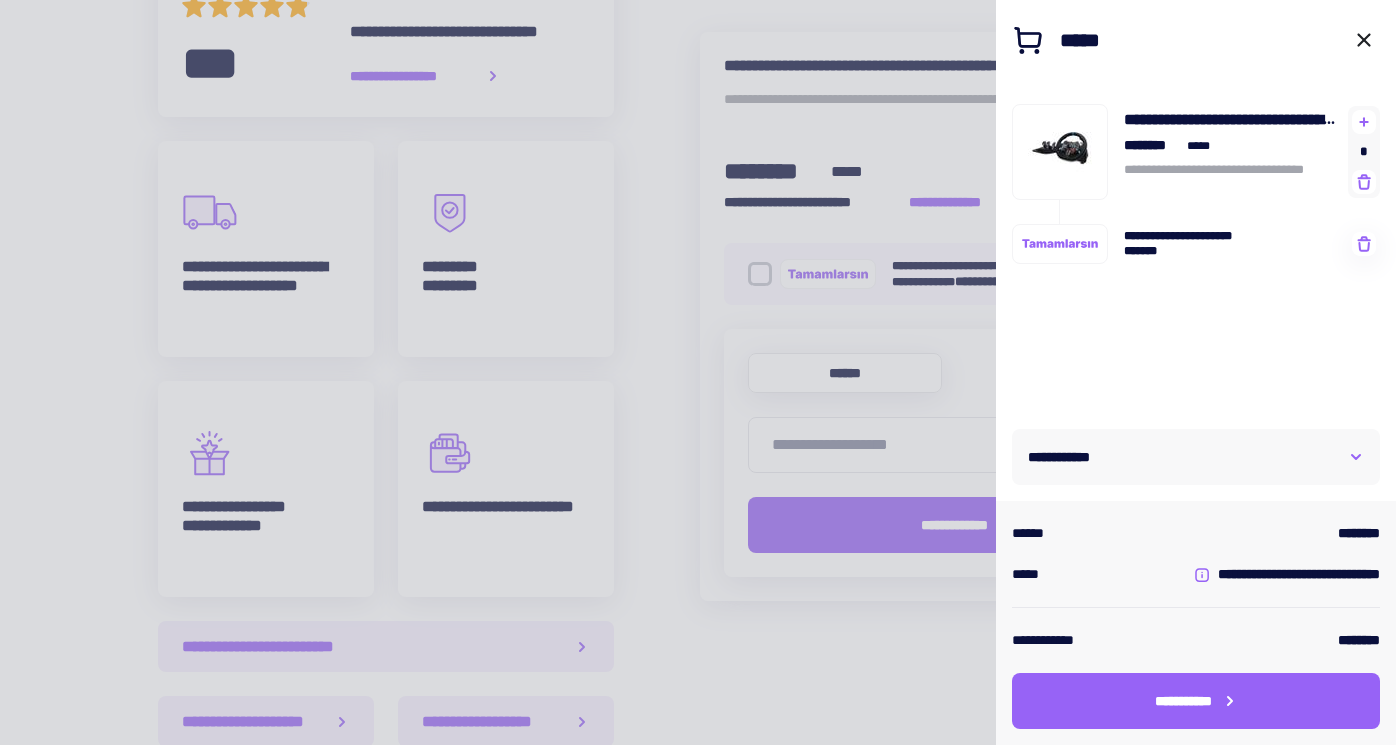 click at bounding box center (1060, 244) 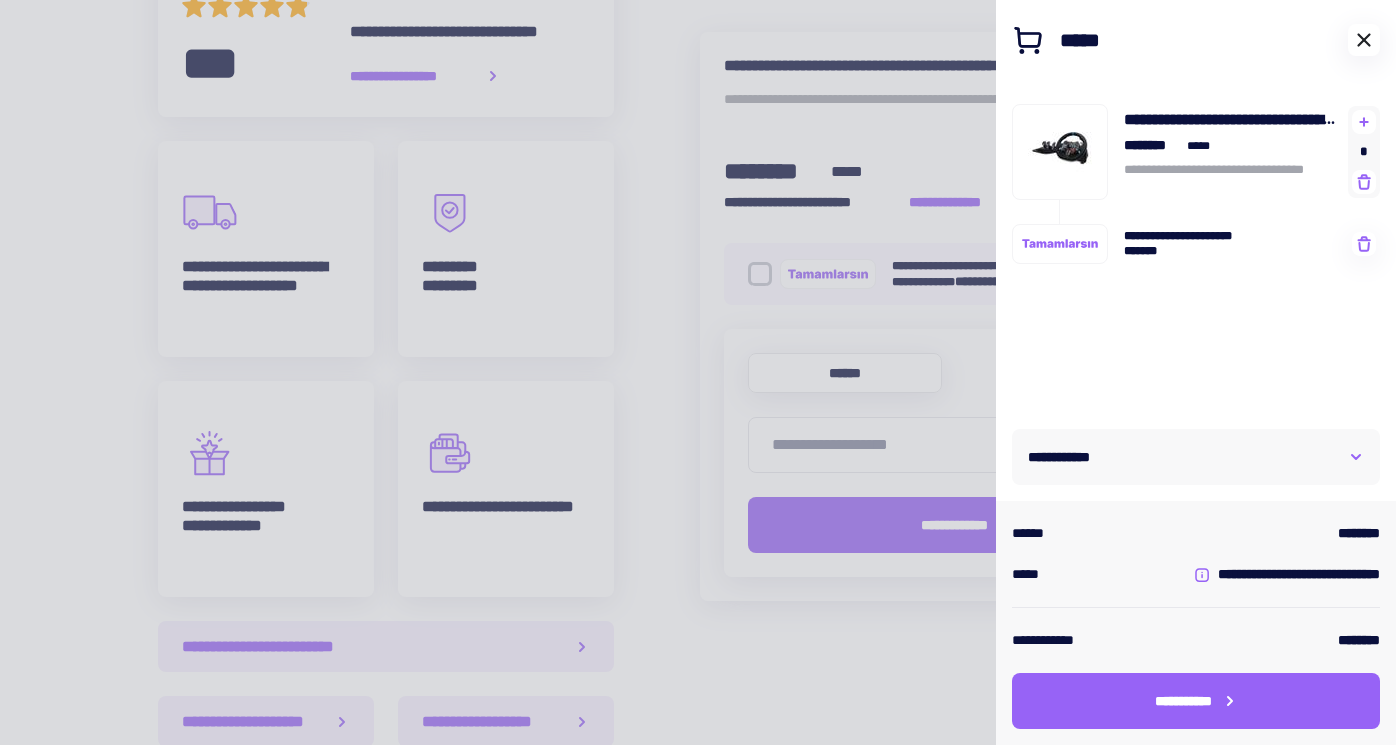 click 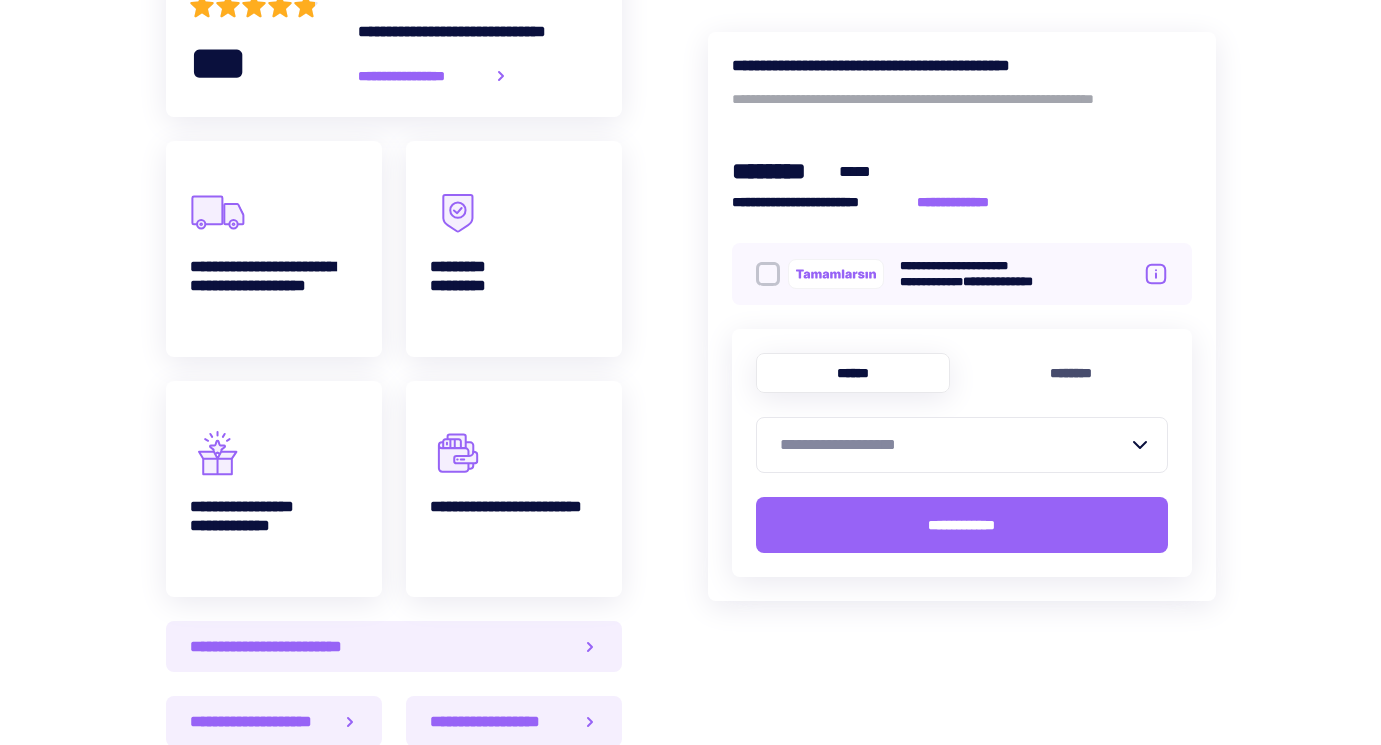 click at bounding box center [768, 274] 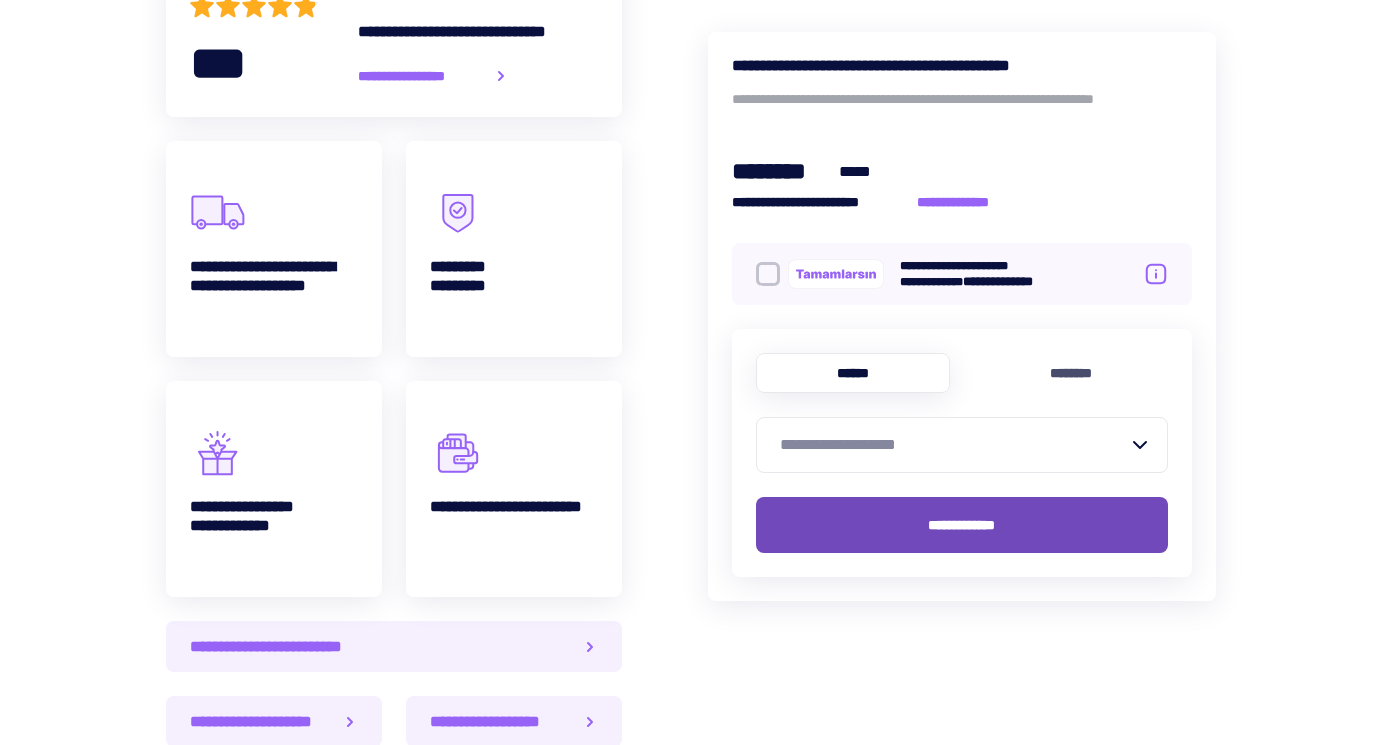 click on "**********" at bounding box center (962, 525) 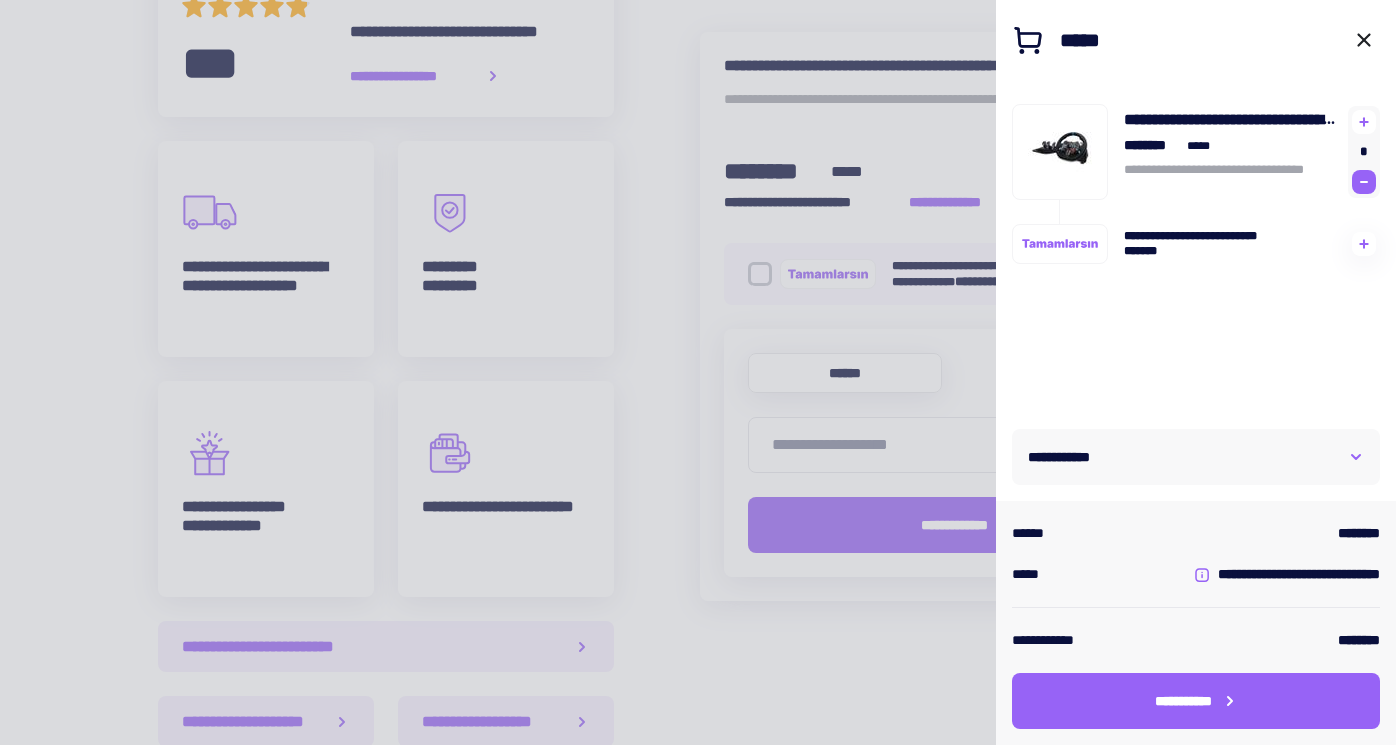 click 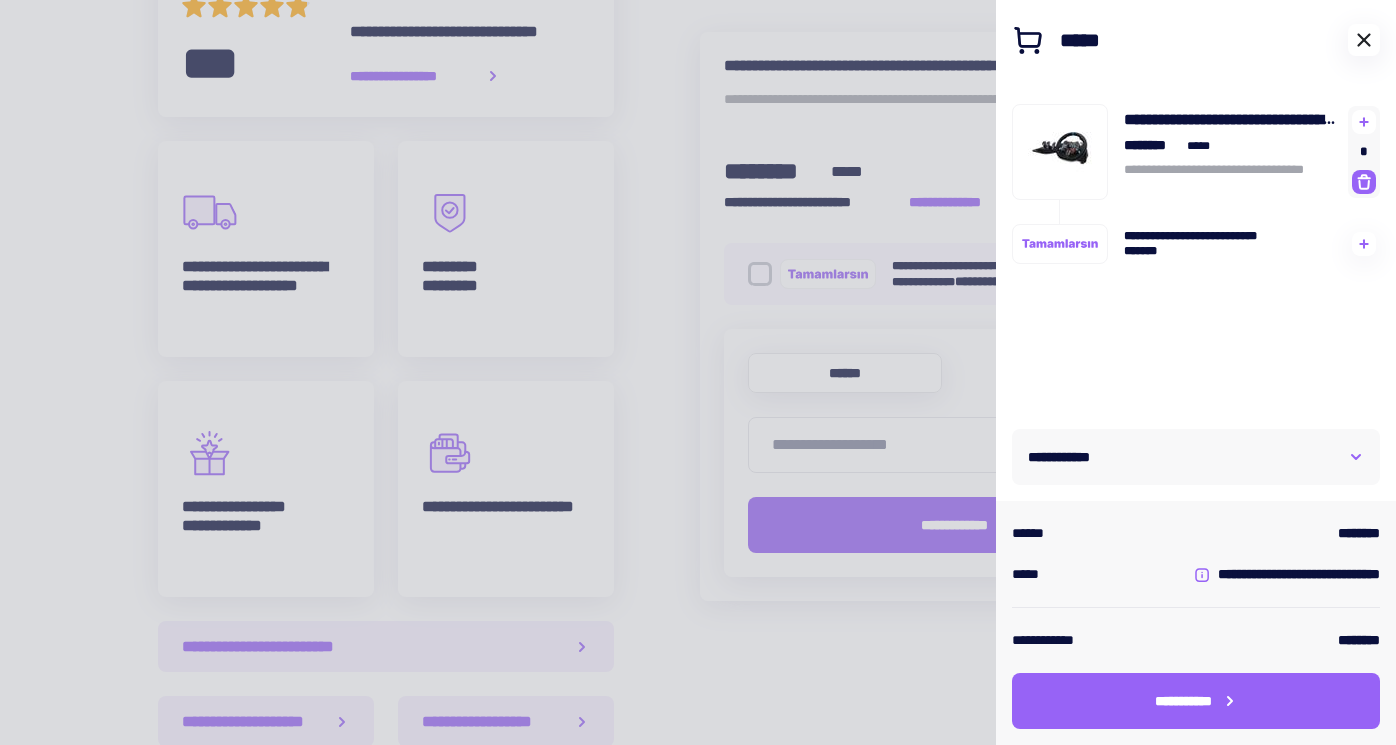 click 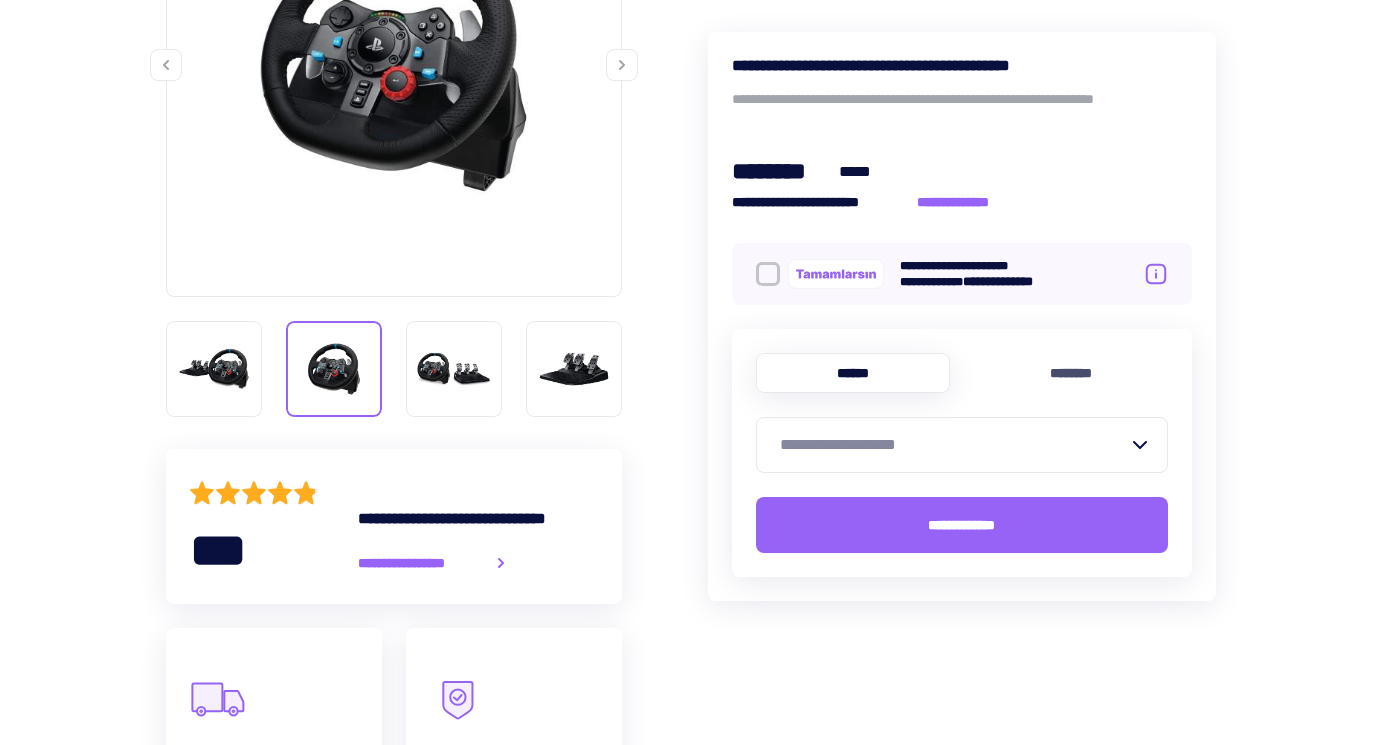 scroll, scrollTop: 800, scrollLeft: 0, axis: vertical 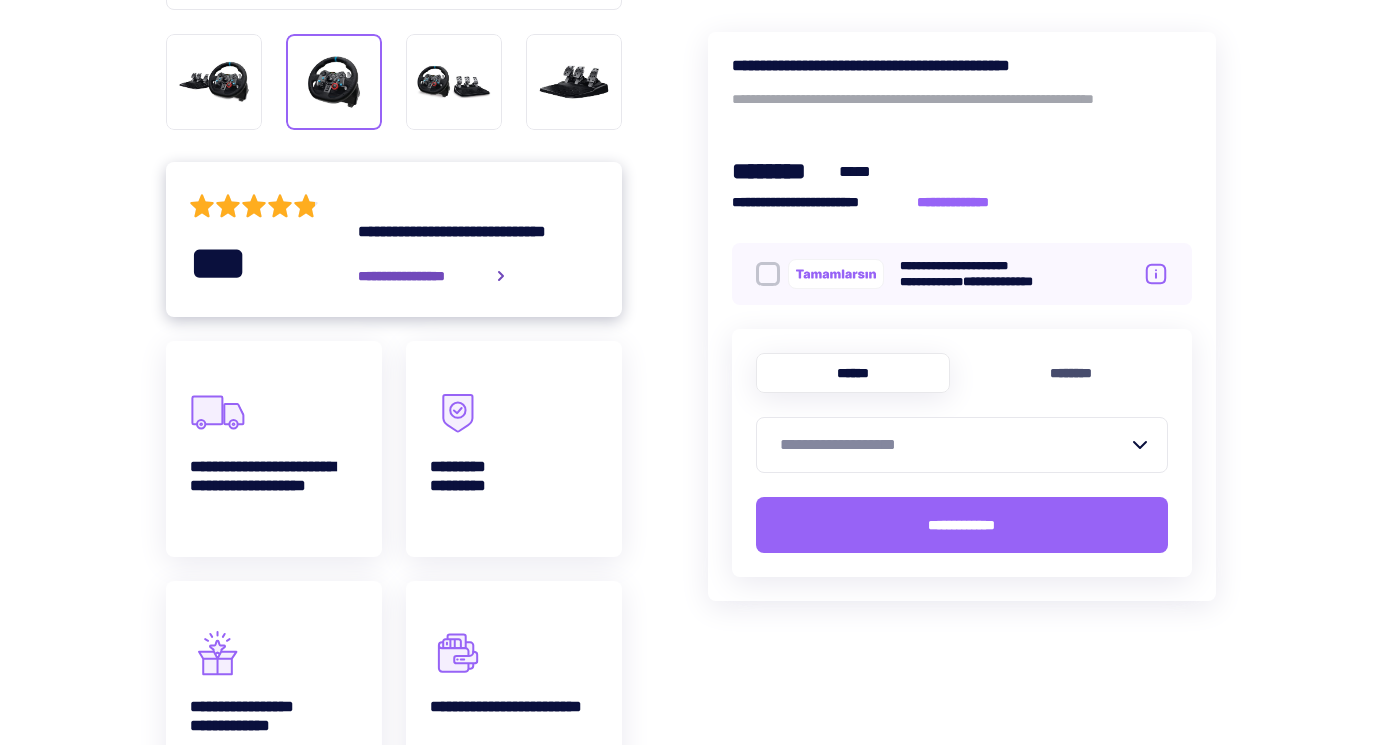 click on "**********" at bounding box center (421, 276) 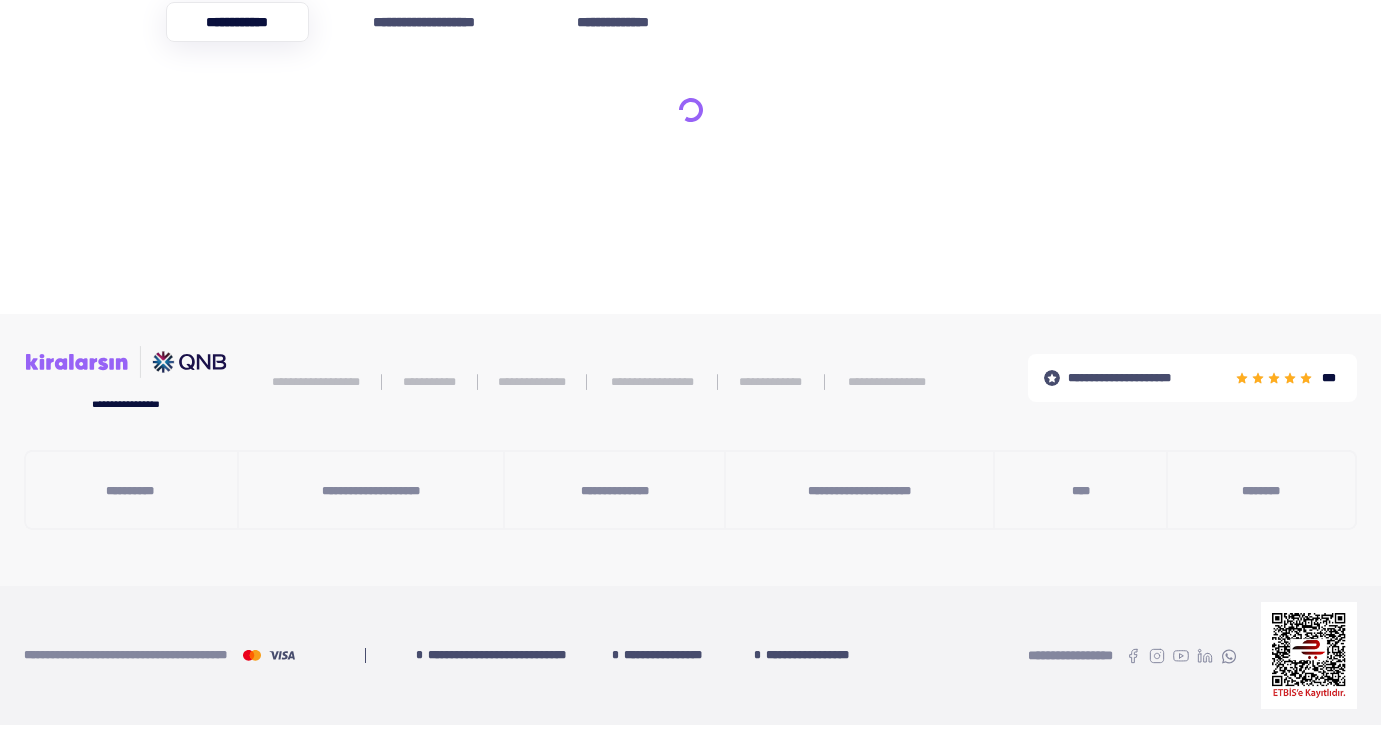scroll, scrollTop: 0, scrollLeft: 0, axis: both 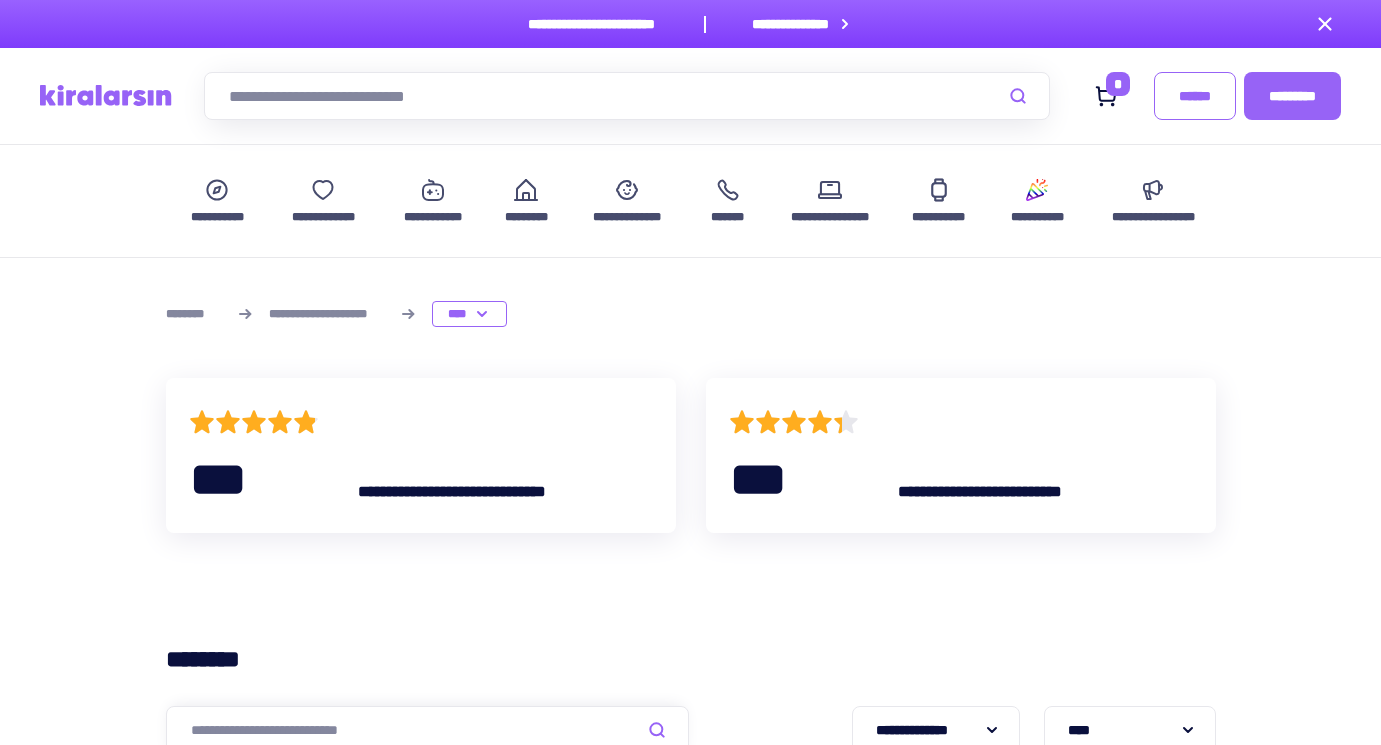 click on "[FIRST] [LAST] [EMAIL] [PHONE] [ADDRESS] [CITY] [STATE] [ZIP] [COUNTRY] [CREDIT_CARD] [EXPIRY] [CVV] [DOB] [AGE] [PASSPORT] [LICENSE] [SSN] [NATIONALITY] [OCCUPATION] [EMPLOYER] [JOB_TITLE] [COMPANY_ADDRESS] [COMPANY_PHONE] [COMPANY_EMAIL] [WEBSITE] [BANK_NAME] [ACCOUNT_NUMBER] [ROUTING_NUMBER] [IBAN] [SWIFT_CODE] [CARD_TYPE] [CARD_NUMBER] [CARD_HOLDER_NAME] [CARD_EXPIRY] [CARD_CVV] [BILLING_ADDRESS] [BILLING_CITY] [BILLING_STATE] [BILLING_ZIP] [BILLING_COUNTRY] [SHIPPING_ADDRESS] [SHIPPING_CITY] [SHIPPING_STATE] [SHIPPING_ZIP] [SHIPPING_COUNTRY] [ORDER_ID] [PRODUCT_NAME] [QUANTITY] [PRICE] [TOTAL_PRICE] [PAYMENT_METHOD] [TRANSACTION_ID] [USER_ID] [USERNAME] [PASSWORD] [EMAIL_ADDRESS] [PHONE_NUMBER] [BIRTH_DATE] [GENDER] [ADDRESS_LINE_1] [ADDRESS_LINE_2] [CITY_NAME] [STATE_NAME] [POSTAL_CODE] [COUNTRY_NAME] [IP_ADDRESS] [MAC_ADDRESS] [DEVICE_ID] [SESSION_ID] [COOKIES] [BROWSER_TYPE] [OS_TYPE] [REFERRER_URL] [USER_AGENT] [LAST_LOGIN] [ACCOUNT_STATUS] [PROFILE_PICTURE] [NOTIFICATION_PREFERENCES] [PRIVACY_SETTINGS] [SECURITY_QUESTIONS] [SECURITY_ANSWERS] [TWO_FACTOR_AUTH] [API_KEY] [ACCESS_TOKEN] [REFRESH_TOKEN] [USER_AGENT_STRING] [REFERRAL_CODE] [AFFILIATE_ID] [CUSTOMER_ID]" at bounding box center (690, 762) 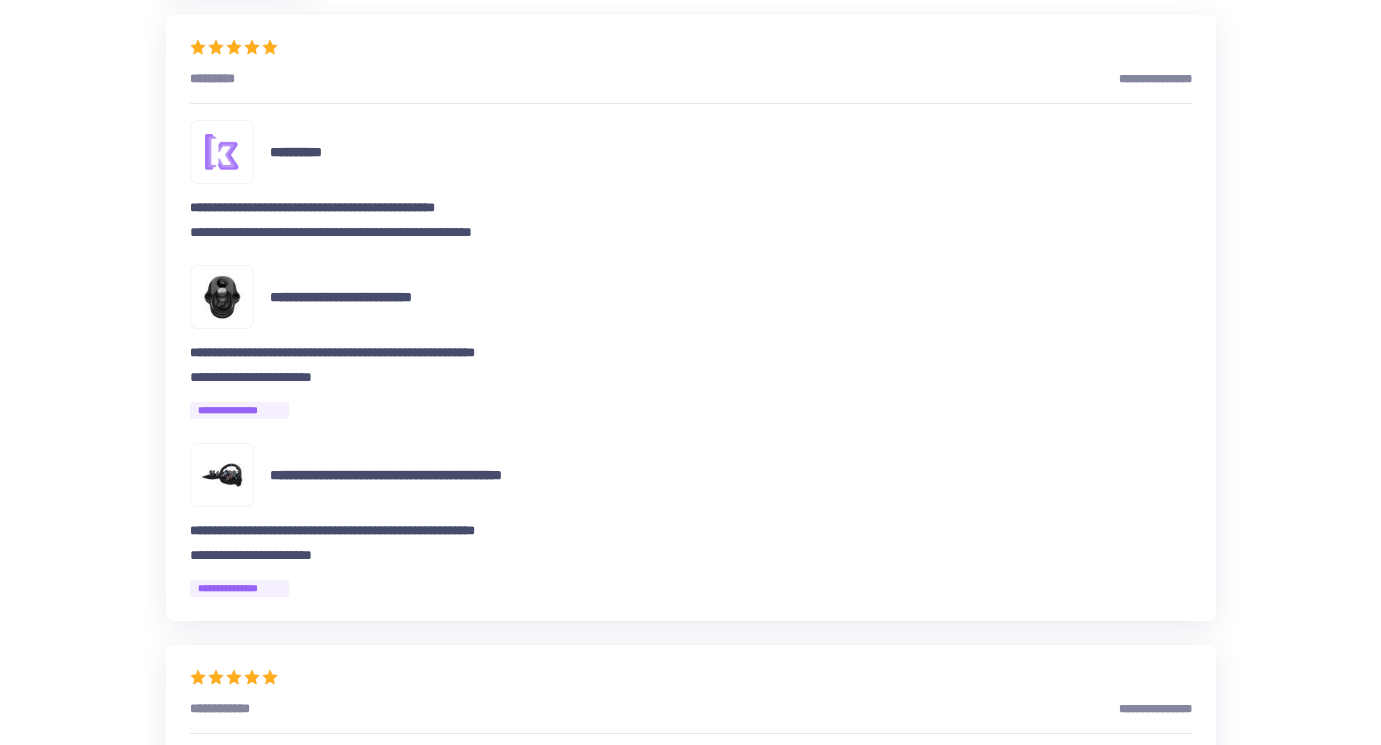 scroll, scrollTop: 900, scrollLeft: 0, axis: vertical 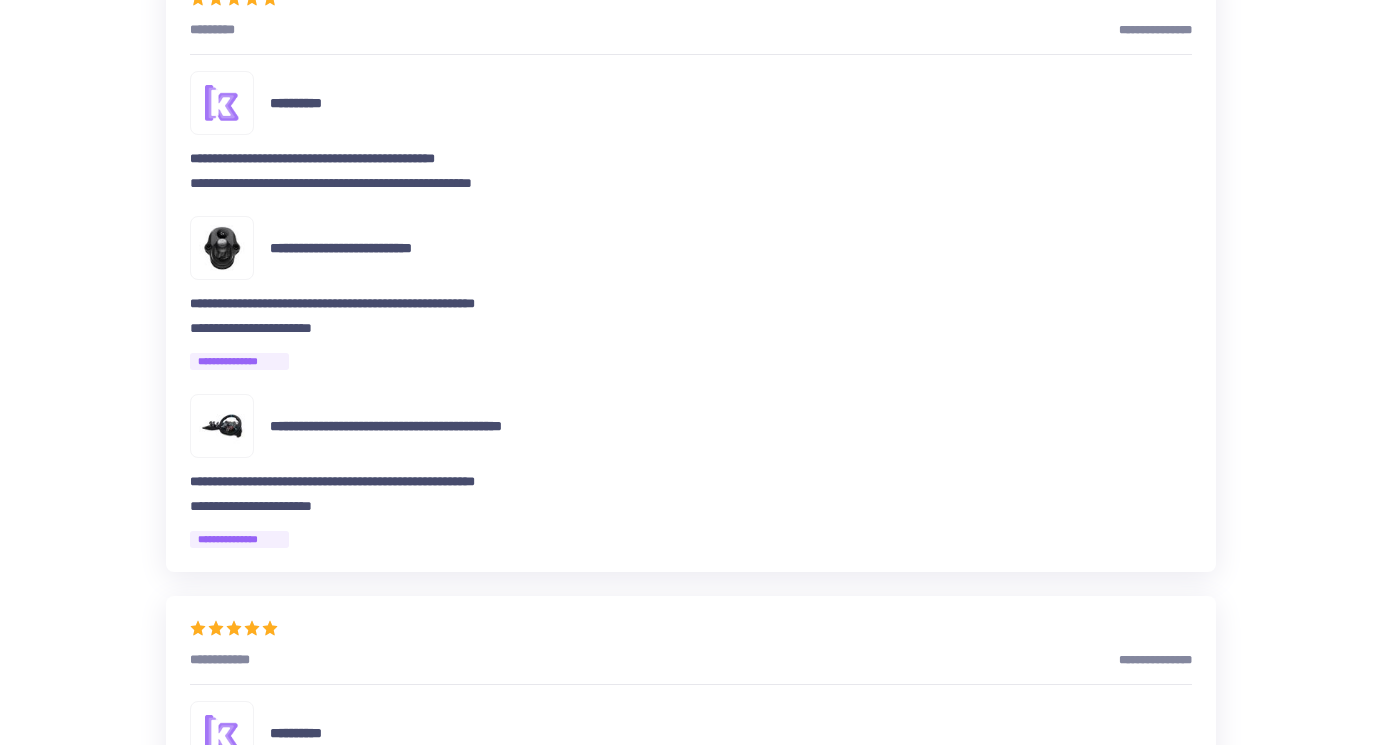 click at bounding box center [222, 248] 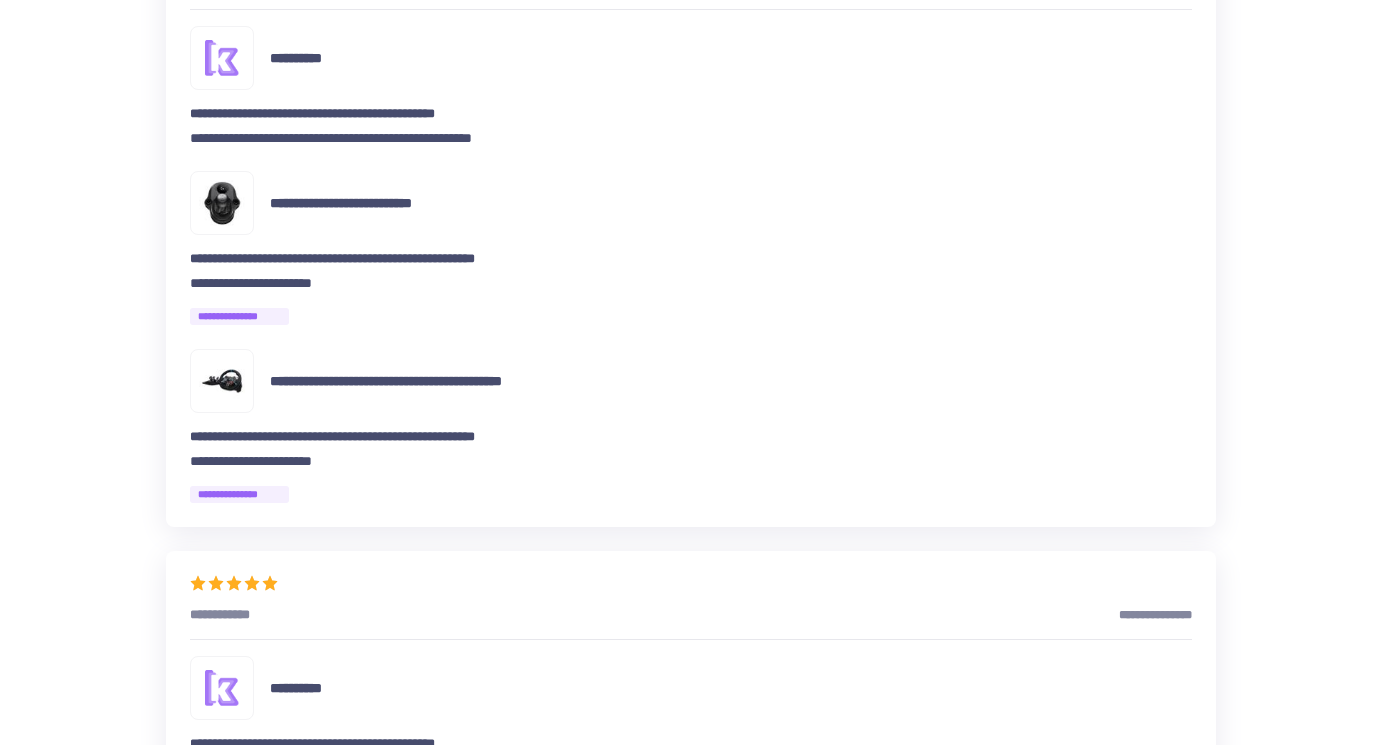 scroll, scrollTop: 600, scrollLeft: 0, axis: vertical 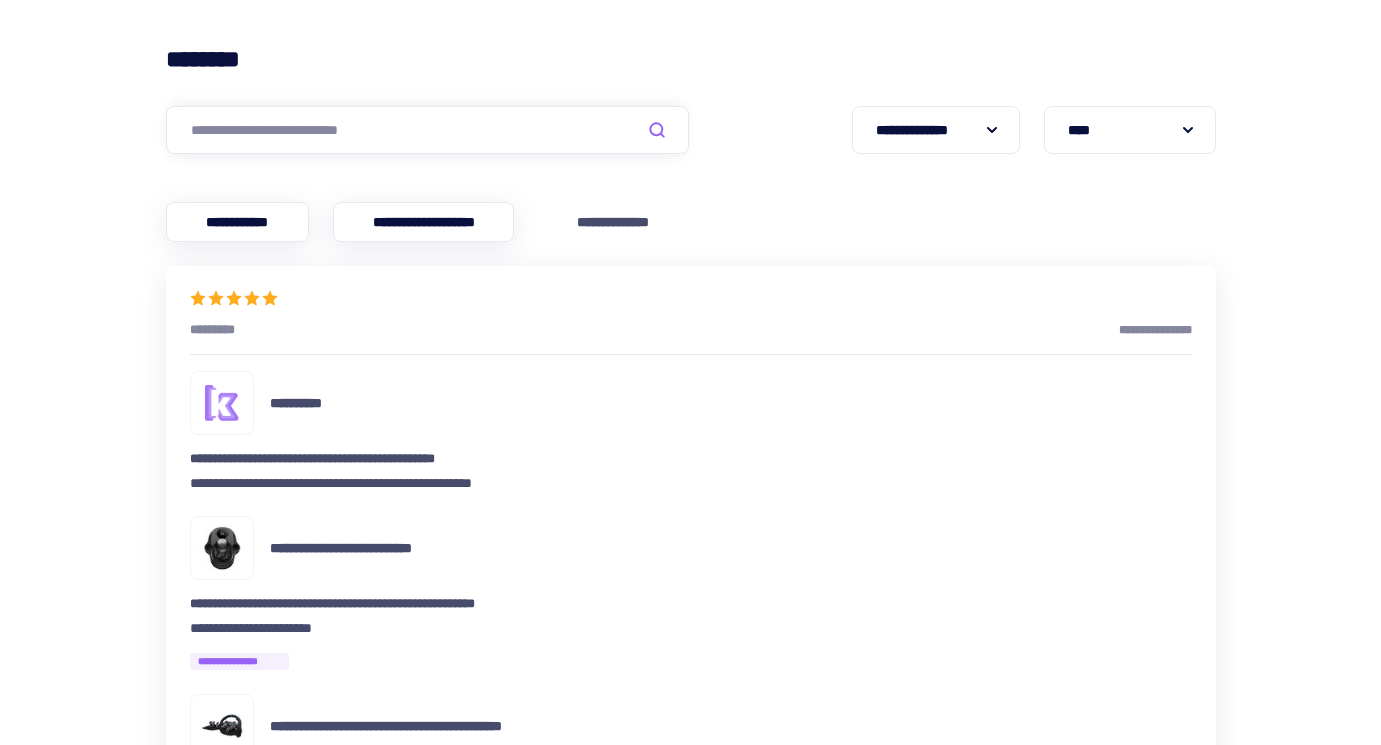 click on "**********" at bounding box center [424, 222] 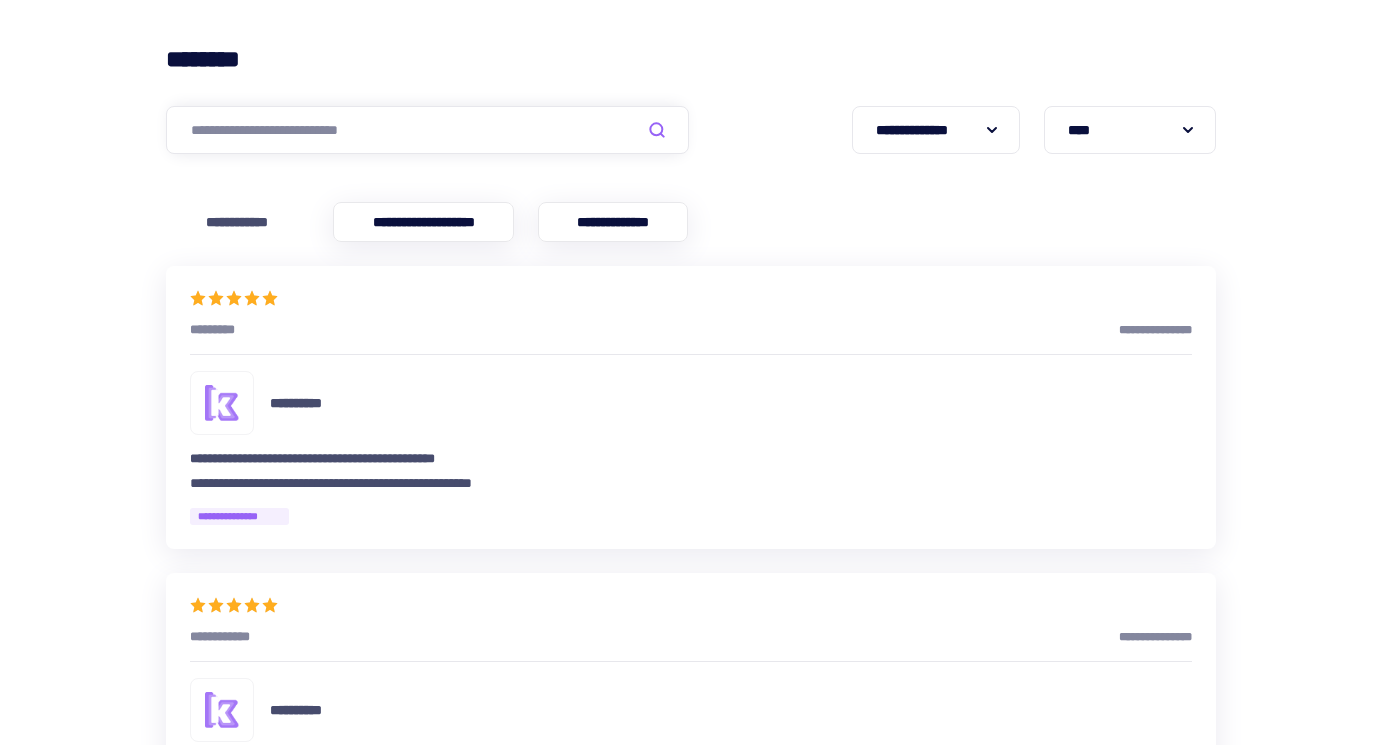 click on "**********" at bounding box center [613, 222] 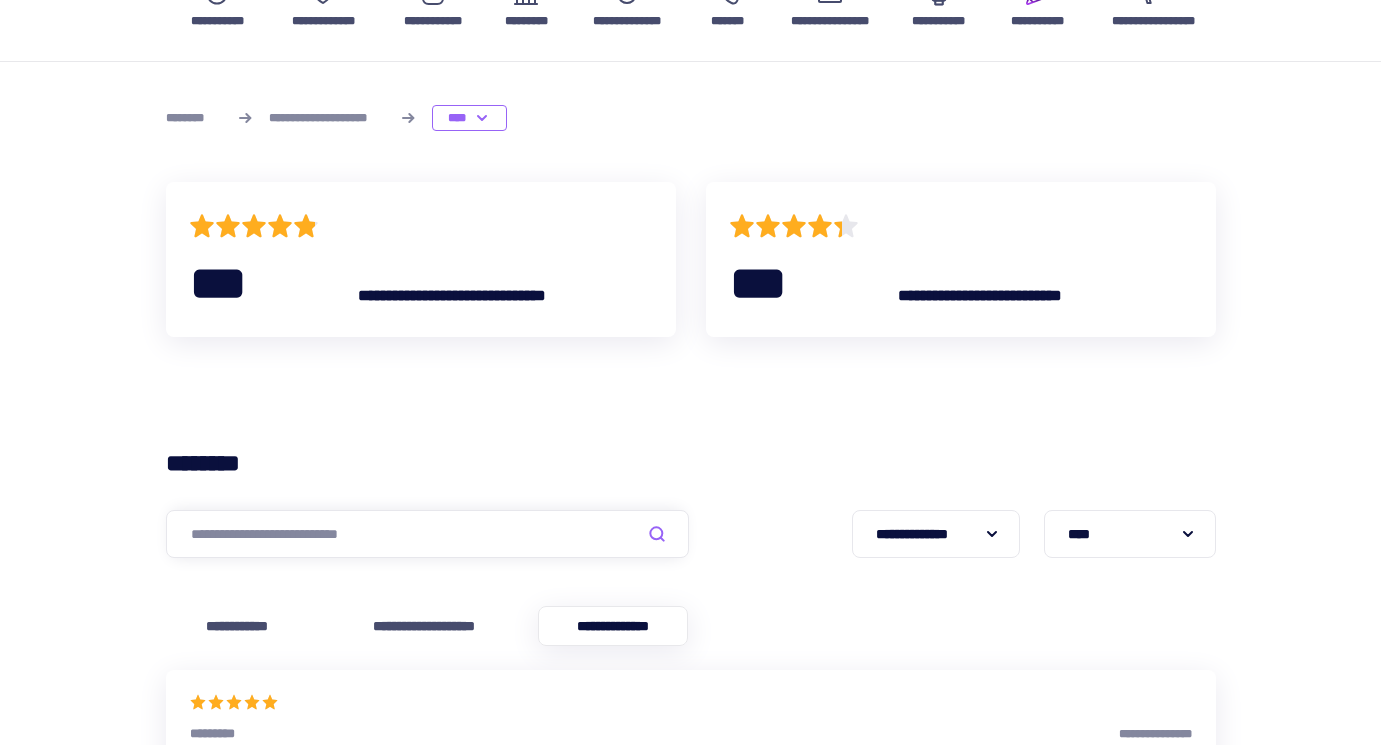 scroll, scrollTop: 0, scrollLeft: 0, axis: both 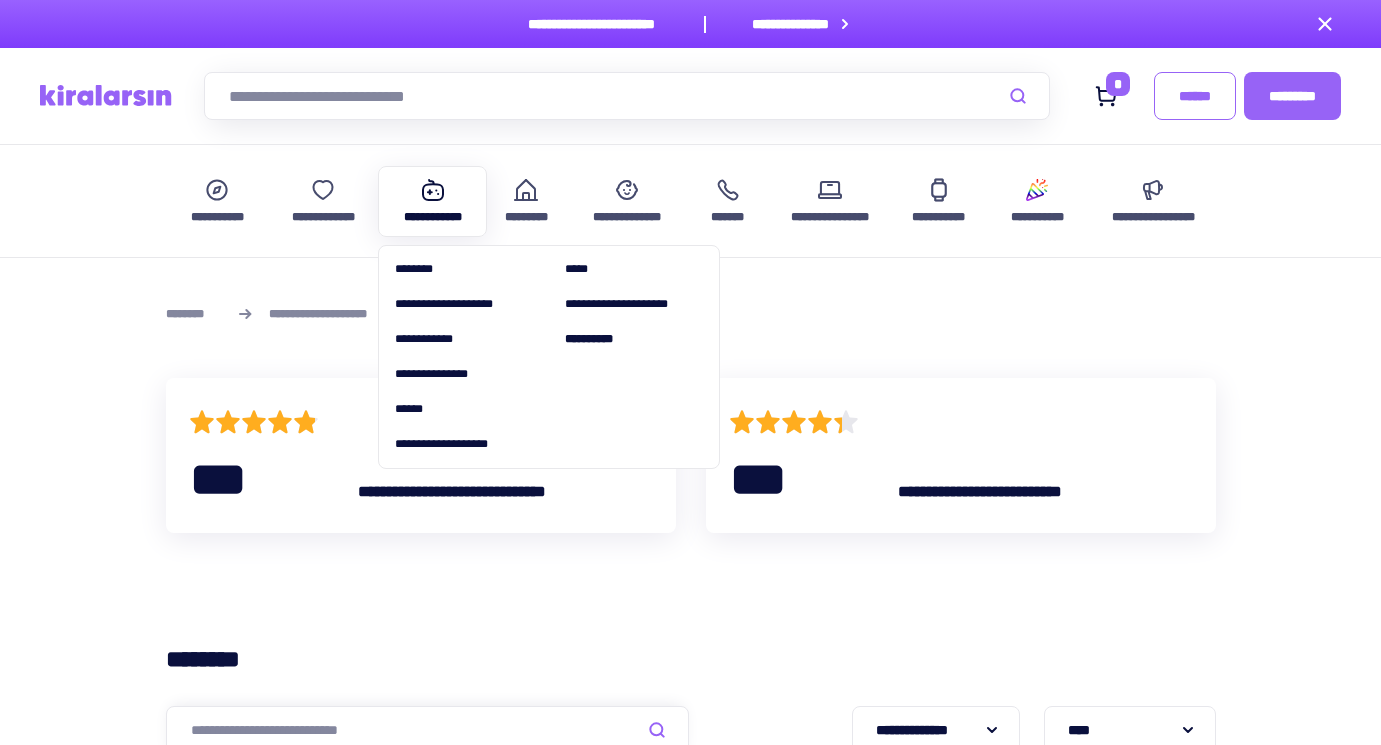 click on "**********" at bounding box center [433, 217] 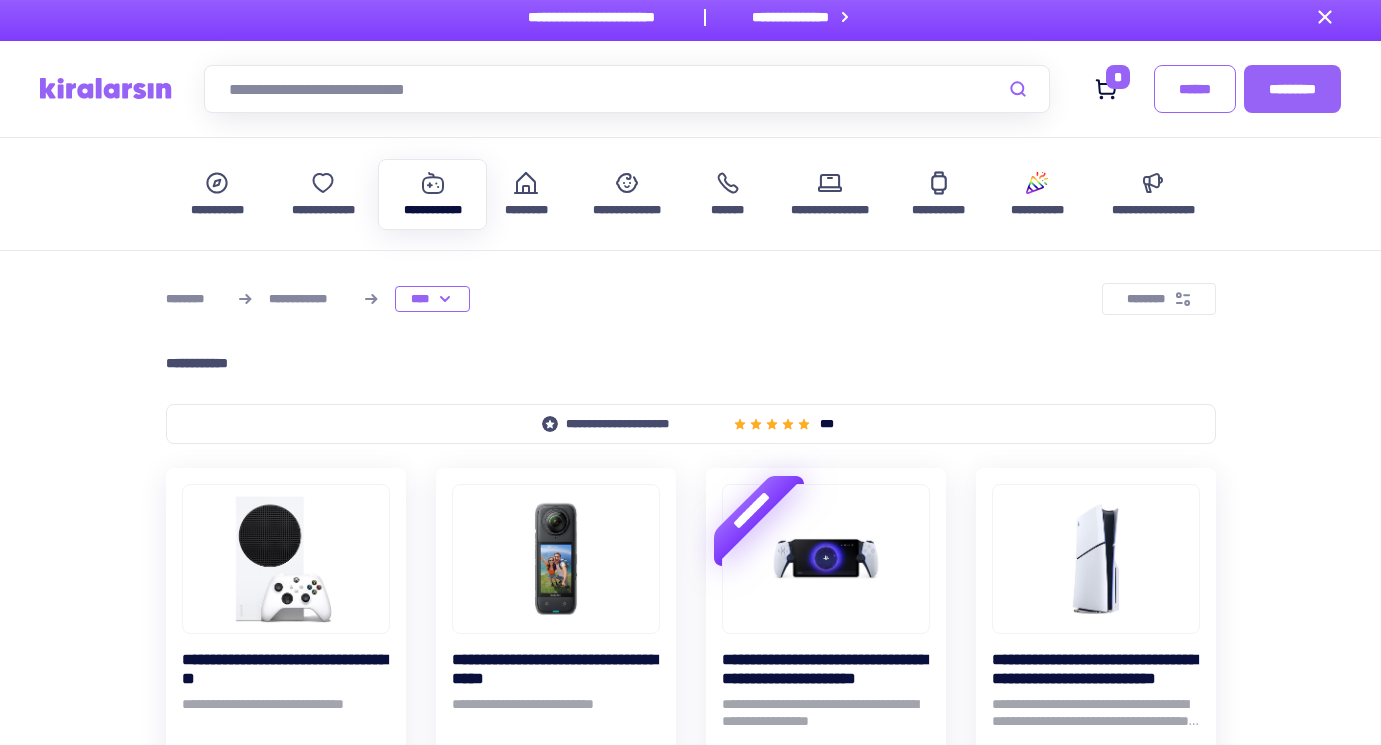 scroll, scrollTop: 0, scrollLeft: 0, axis: both 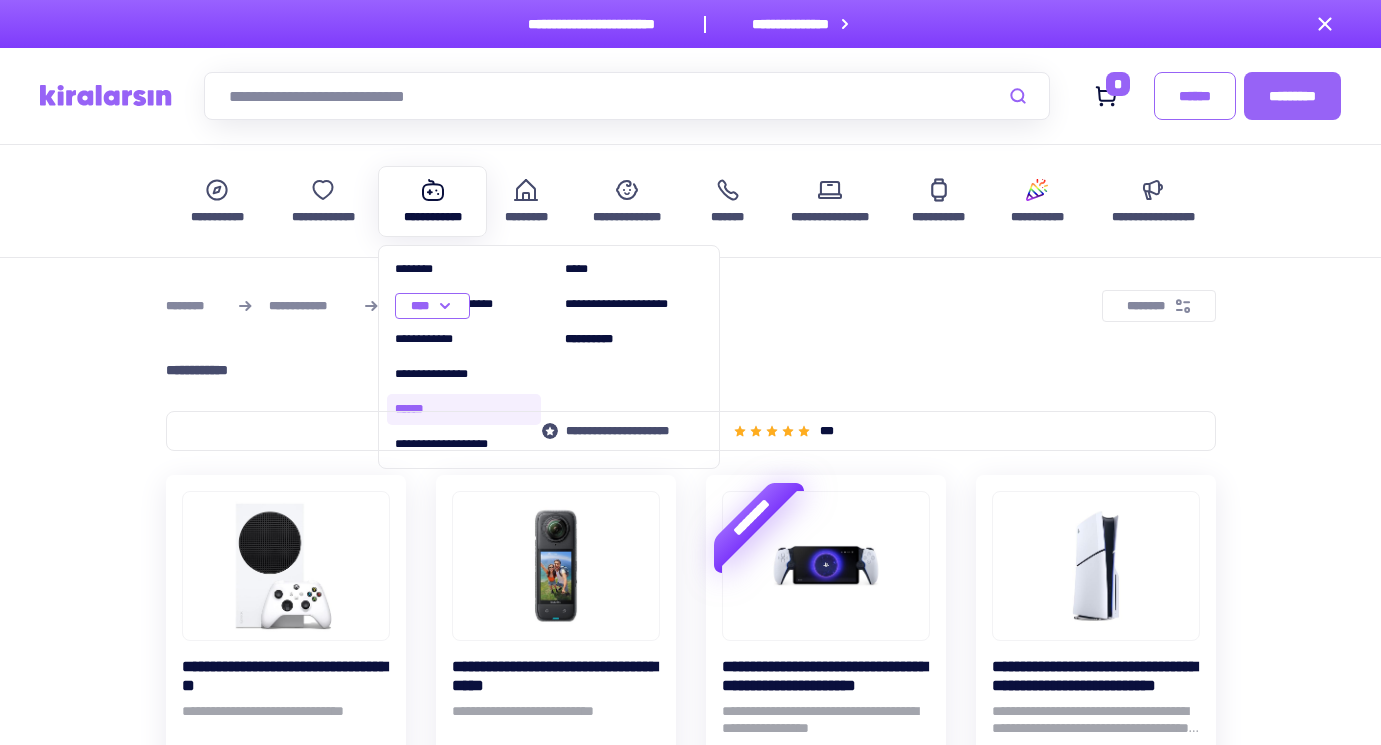 click on "******" at bounding box center (464, 409) 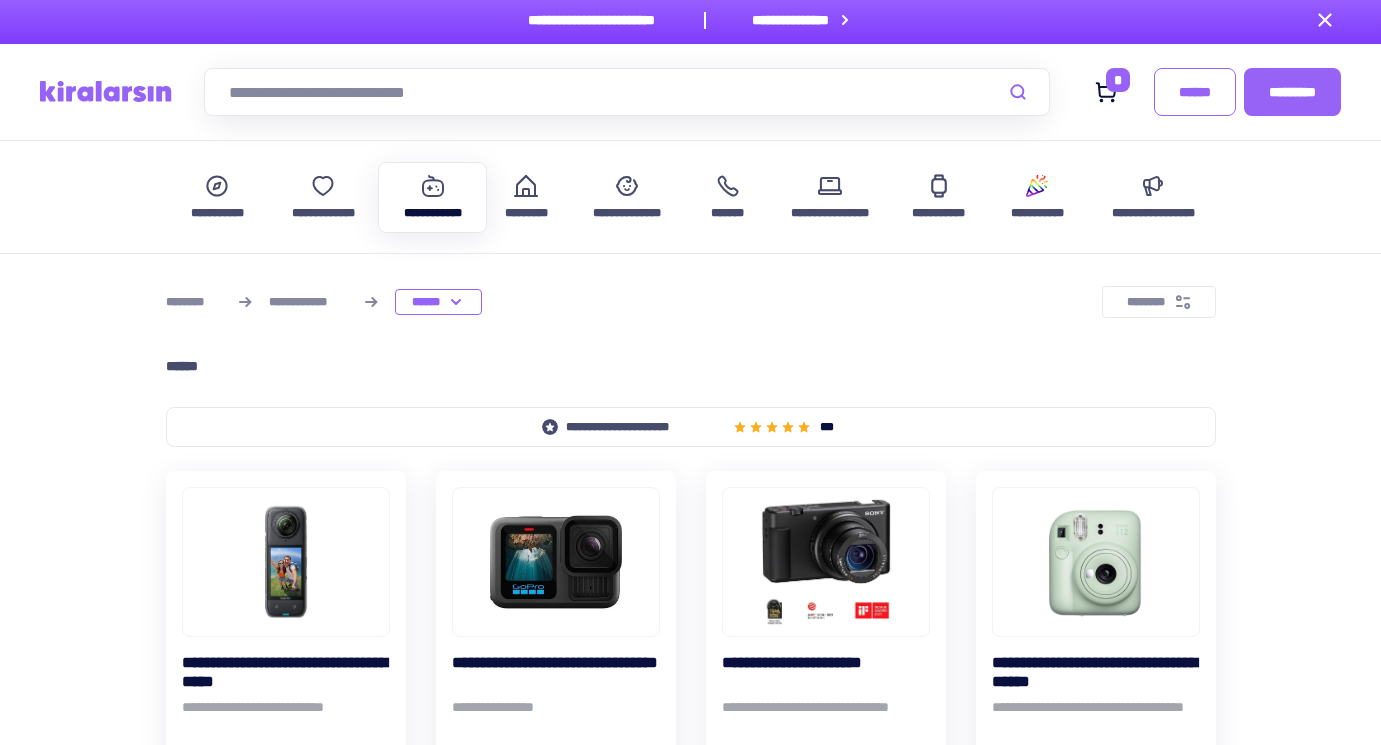 scroll, scrollTop: 0, scrollLeft: 0, axis: both 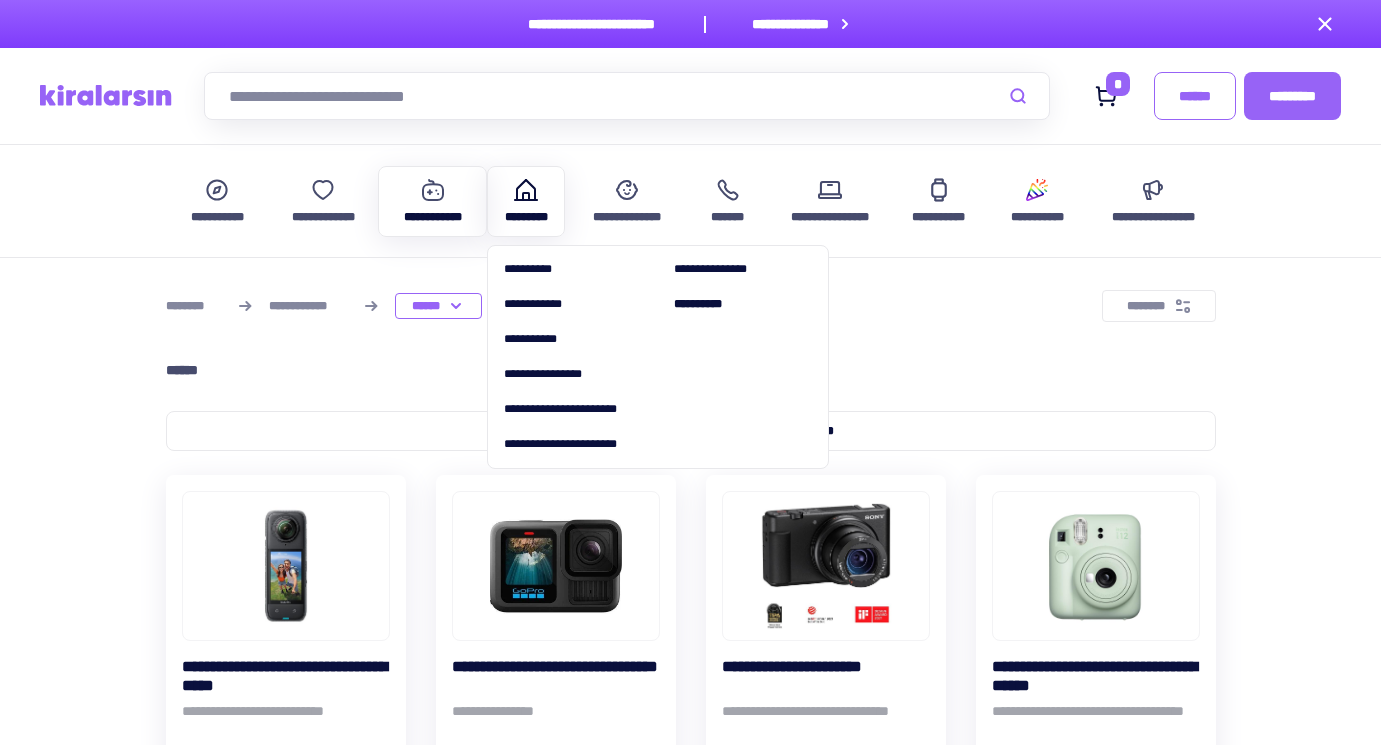 click on "*********" at bounding box center [525, 201] 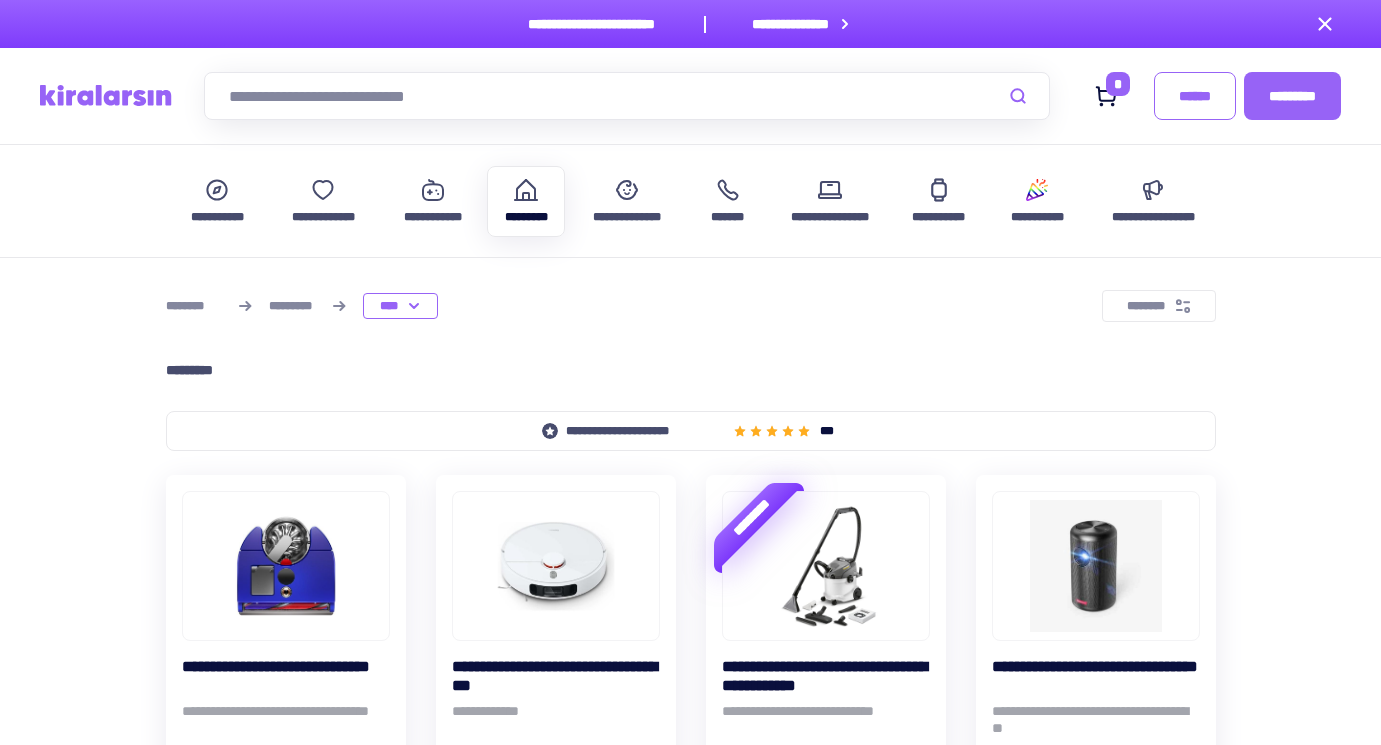 click 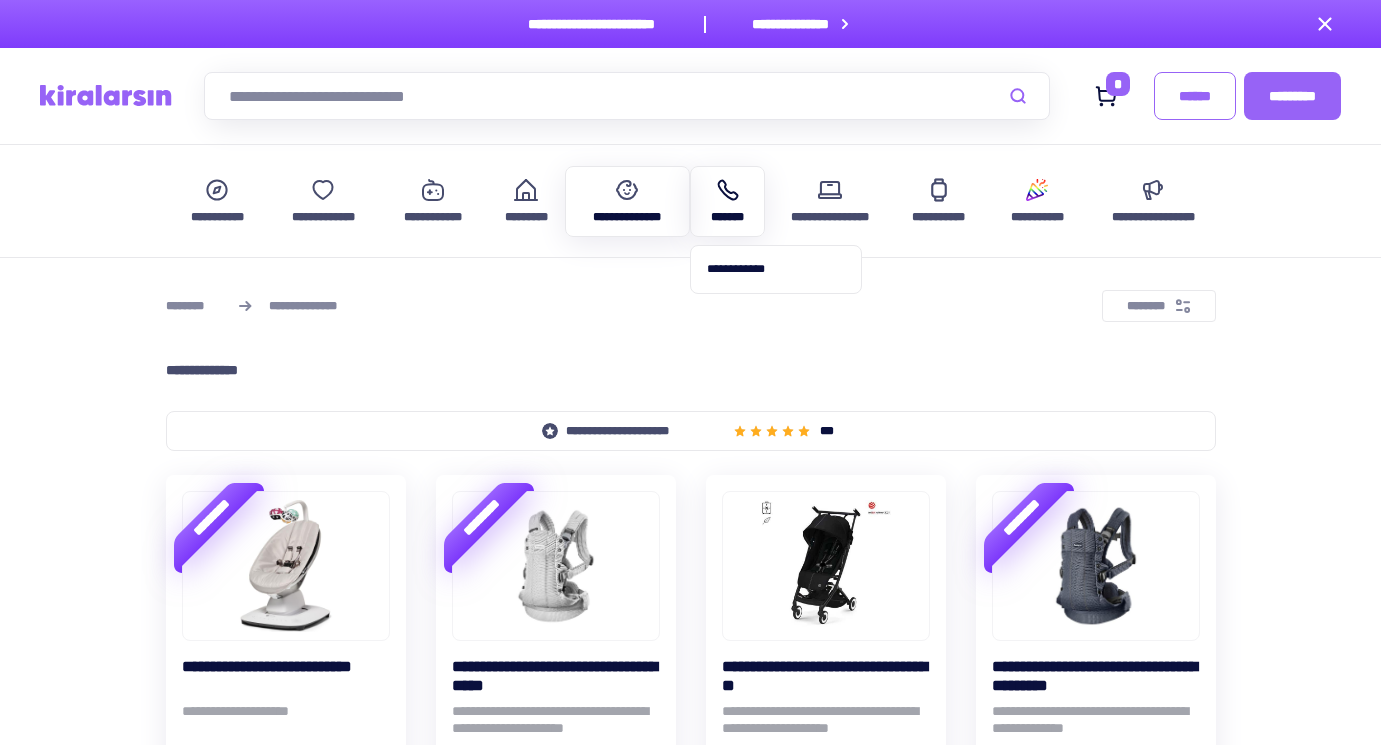 click on "*******" at bounding box center [727, 201] 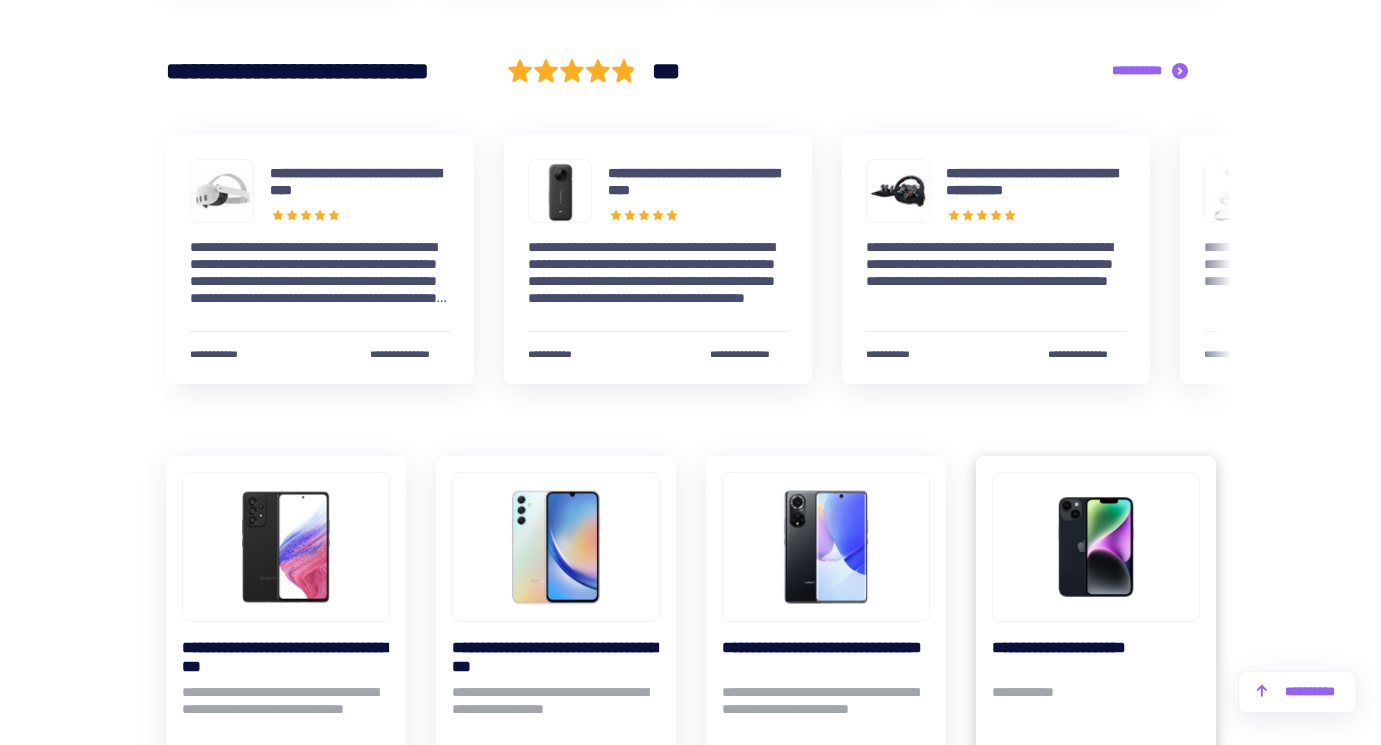 scroll, scrollTop: 1200, scrollLeft: 0, axis: vertical 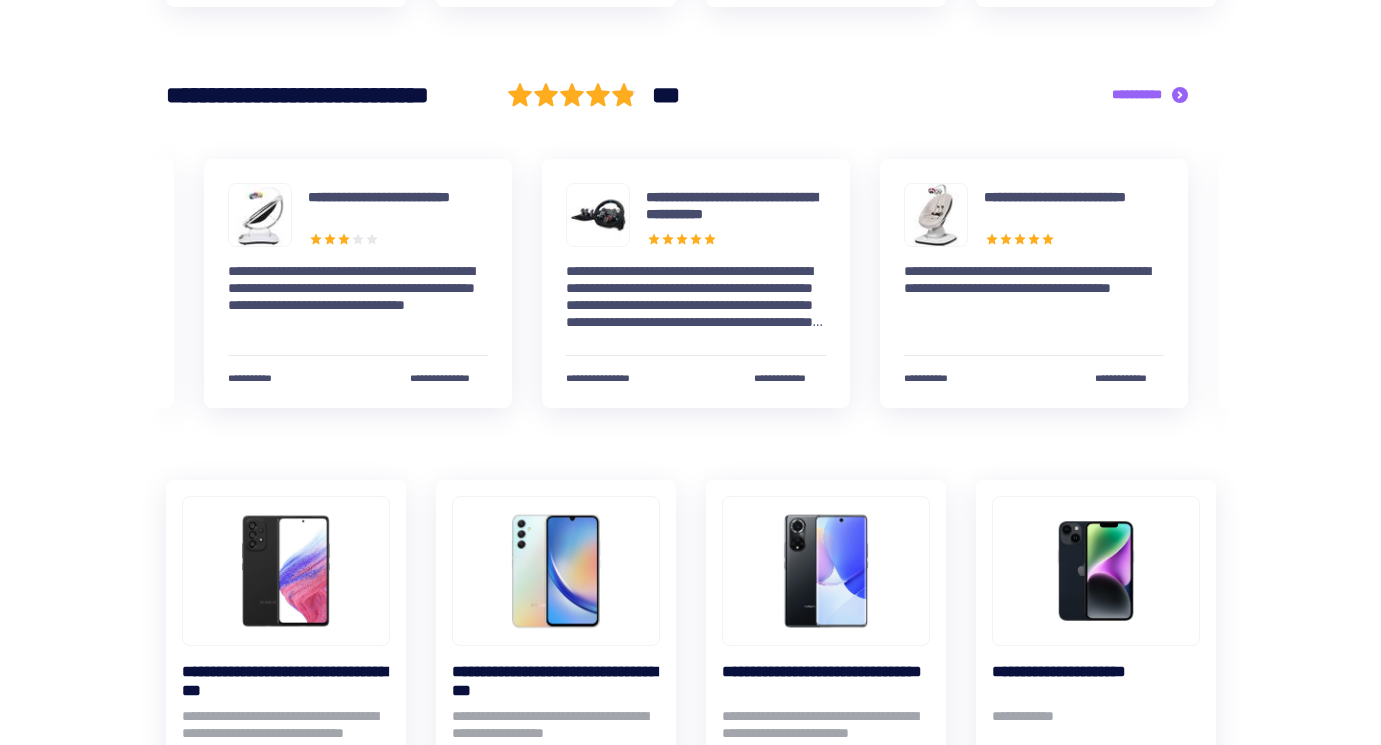 drag, startPoint x: 1200, startPoint y: 245, endPoint x: 1172, endPoint y: 210, distance: 44.82187 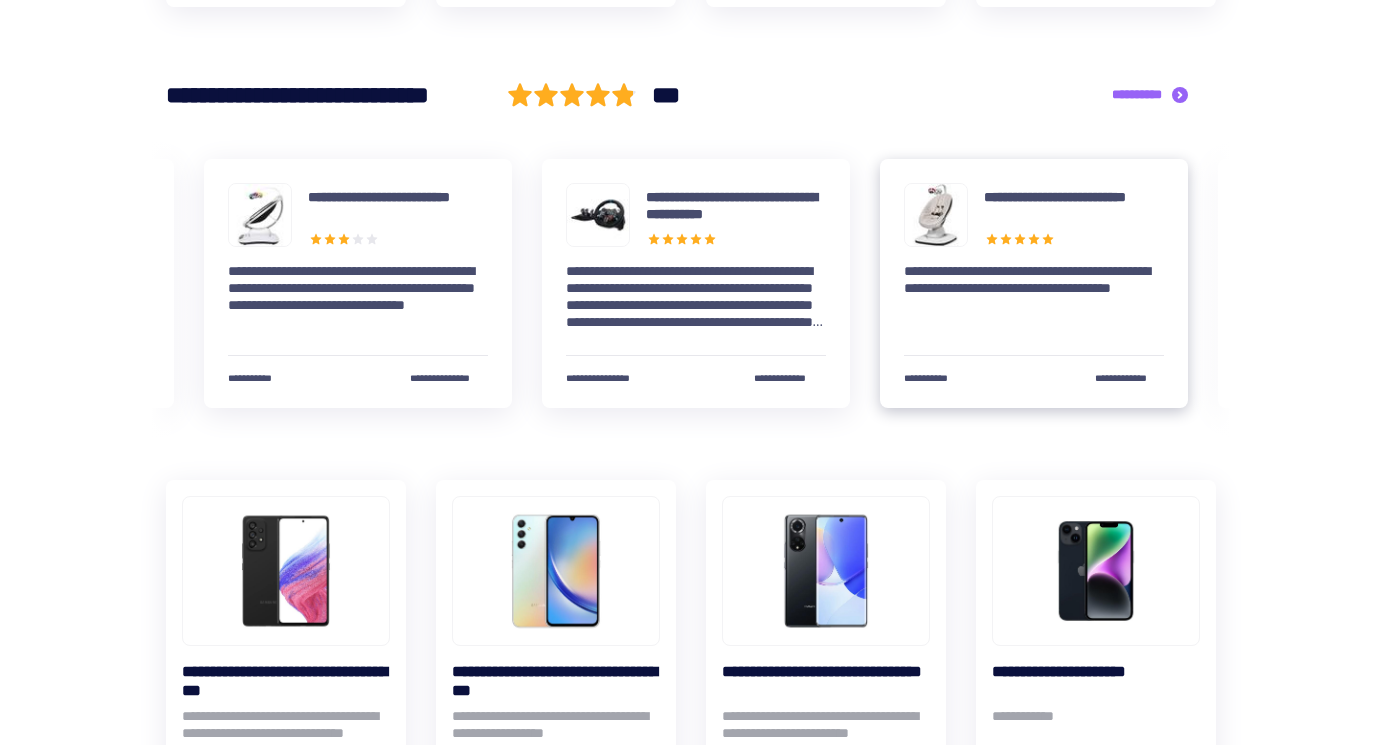 click on "[FIRST] [LAST] [EMAIL] [PHONE] [ADDRESS] [CITY] [STATE] [ZIP] [COUNTRY] [CREDIT_CARD] [EXPIRY] [CVV] [DOB] [AGE] [PASSPORT] [LICENSE] [SSN] [NATIONALITY] [OCCUPATION] [EMPLOYER] [JOB_TITLE] [COMPANY_ADDRESS] [COMPANY_PHONE] [COMPANY_EMAIL] [WEBSITE] [BANK_NAME] [ACCOUNT_NUMBER] [ROUTING_NUMBER] [IBAN] [SWIFT_CODE] [CARD_TYPE] [CARD_NUMBER] [CARD_HOLDER_NAME] [CARD_EXPIRY] [CARD_CVV] [BILLING_ADDRESS] [BILLING_CITY] [BILLING_STATE] [BILLING_ZIP] [BILLING_COUNTRY] [SHIPPING_ADDRESS] [SHIPPING_CITY] [SHIPPING_STATE] [SHIPPING_ZIP] [SHIPPING_COUNTRY] [ORDER_ID] [PRODUCT_NAME] [QUANTITY] [PRICE] [TOTAL_PRICE] [PAYMENT_METHOD] [TRANSACTION_ID] [USER_ID] [USERNAME] [PASSWORD] [EMAIL_ADDRESS] [PHONE_NUMBER] [BIRTH_DATE] [GENDER] [ADDRESS_LINE_1] [ADDRESS_LINE_2] [CITY_NAME] [STATE_NAME] [POSTAL_CODE] [COUNTRY_NAME] [IP_ADDRESS] [MAC_ADDRESS] [DEVICE_ID] [SESSION_ID] [COOKIES] [BROWSER_TYPE] [OS_TYPE] [REFERRER_URL] [USER_AGENT] [LAST_LOGIN] [ACCOUNT_STATUS] [PROFILE_PICTURE] [NOTIFICATION_PREFERENCES] [PRIVACY_SETTINGS] [SECURITY_QUESTIONS] [SECURITY_ANSWERS] [TWO_FACTOR_AUTH] [API_KEY] [ACCESS_TOKEN] [REFRESH_TOKEN] [USER_AGENT_STRING] [REFERRAL_CODE] [AFFILIATE_ID] [CUSTOMER_ID] [ACCOUNT_NUMBER] [CARD_NUMBER] [EXPIRY_DATE] [CVV_CODE] [BILLING_ADDRESS] [BILLING_CITY] [BILLING_STATE] [BILLING_POSTAL_CODE] [BILLING_COUNTRY] [SHIPPING_ADDRESS] [SHIPPING_CITY] [SHIPPING_STATE] [SHIPPING_POSTAL_CODE] [SHIPPING_COUNTRY] [ORDER_NUMBER] [PRODUCT_NAME] [QUANTITY] [PRICE] [TOTAL_AMOUNT] [PAYMENT_METHOD] [TRANSACTION_ID] [USER_ID] [USERNAME] [PASSWORD] [EMAIL_ADDRESS] [PHONE_NUMBER] [BIRTH_DATE] [GENDER] [ADDRESS_LINE_1] [ADDRESS_LINE_2] [CITY_NAME] [STATE_NAME] [POSTAL_CODE] [COUNTRY_NAME] [IP_ADDRESS] [MAC_ADDRESS] [DEVICE_ID] [SESSION_ID] [COOKIES] [BROWSER_TYPE] [OS_TYPE] [REFERRER_URL] [USER_AGENT] [LAST_LOGIN] [ACCOUNT_STATUS] [PROFILE_PICTURE] [NOTIFICATION_PREFERENCES] [PRIVACY_SETTINGS] [SECURITY_QUESTIONS] [SECURITY_ANSWERS] [TWO_FACTOR_AUTH] [API_KEY] [ACCESS_TOKEN] [REFRESH_TOKEN] [USER_AGENT_STRING] [REFERRAL_CODE] [AFFILIATE_ID] [CUSTOMER_ID]" at bounding box center [690, 372] 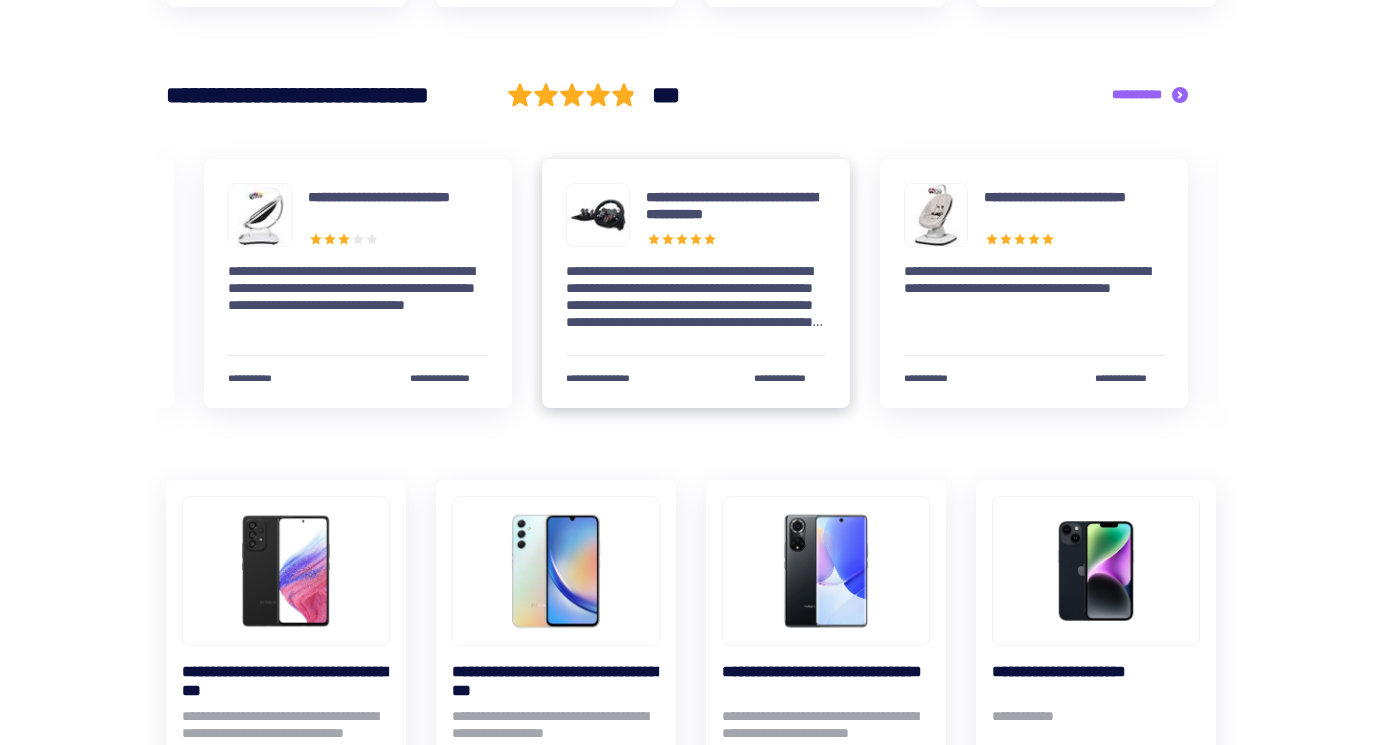 click on "**********" at bounding box center [696, 297] 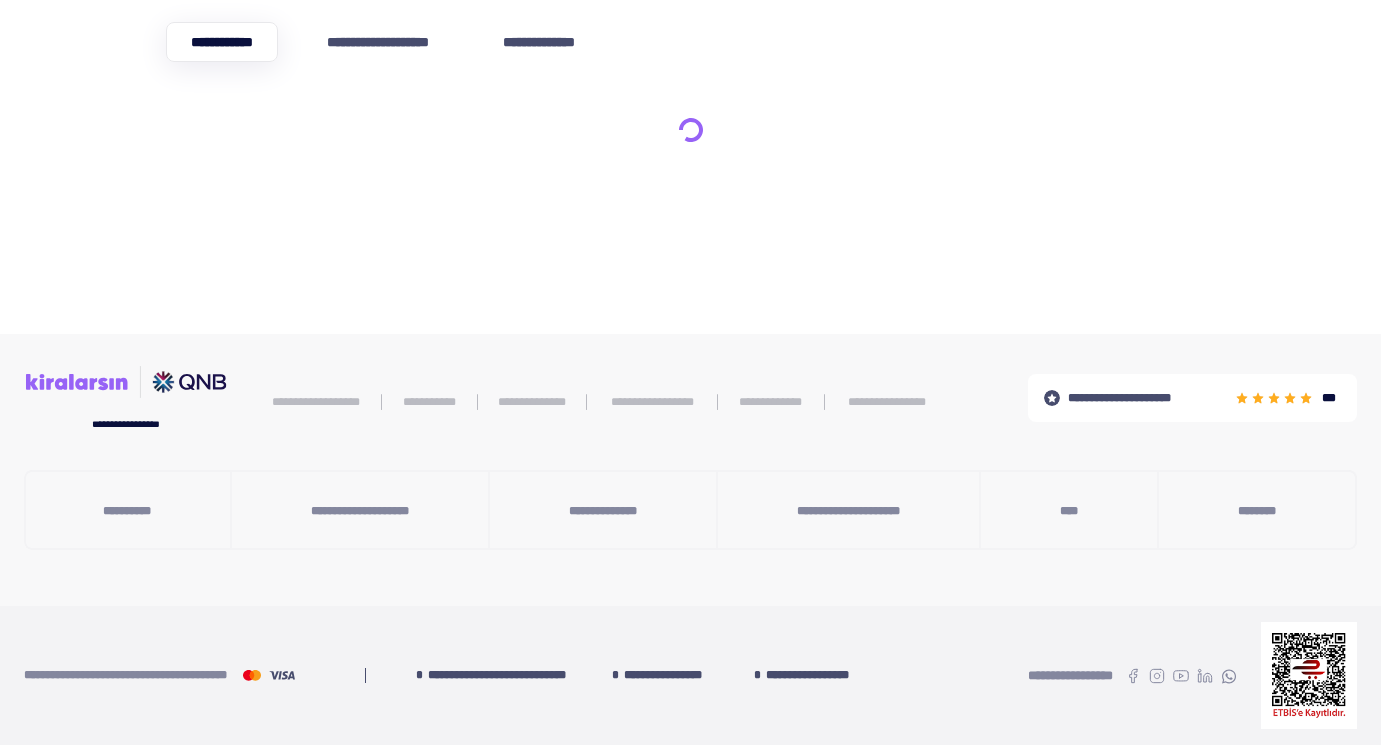 scroll, scrollTop: 0, scrollLeft: 0, axis: both 